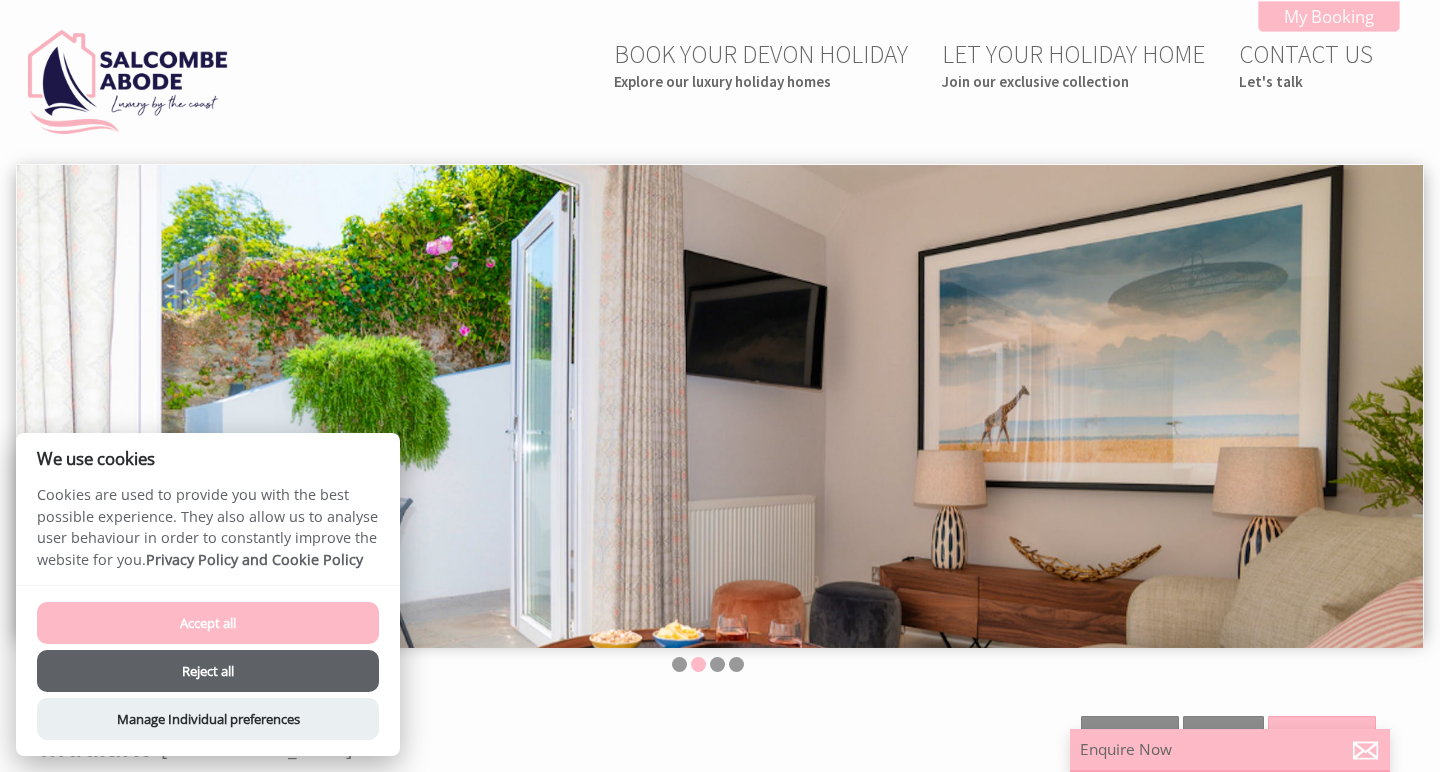 scroll, scrollTop: 0, scrollLeft: 0, axis: both 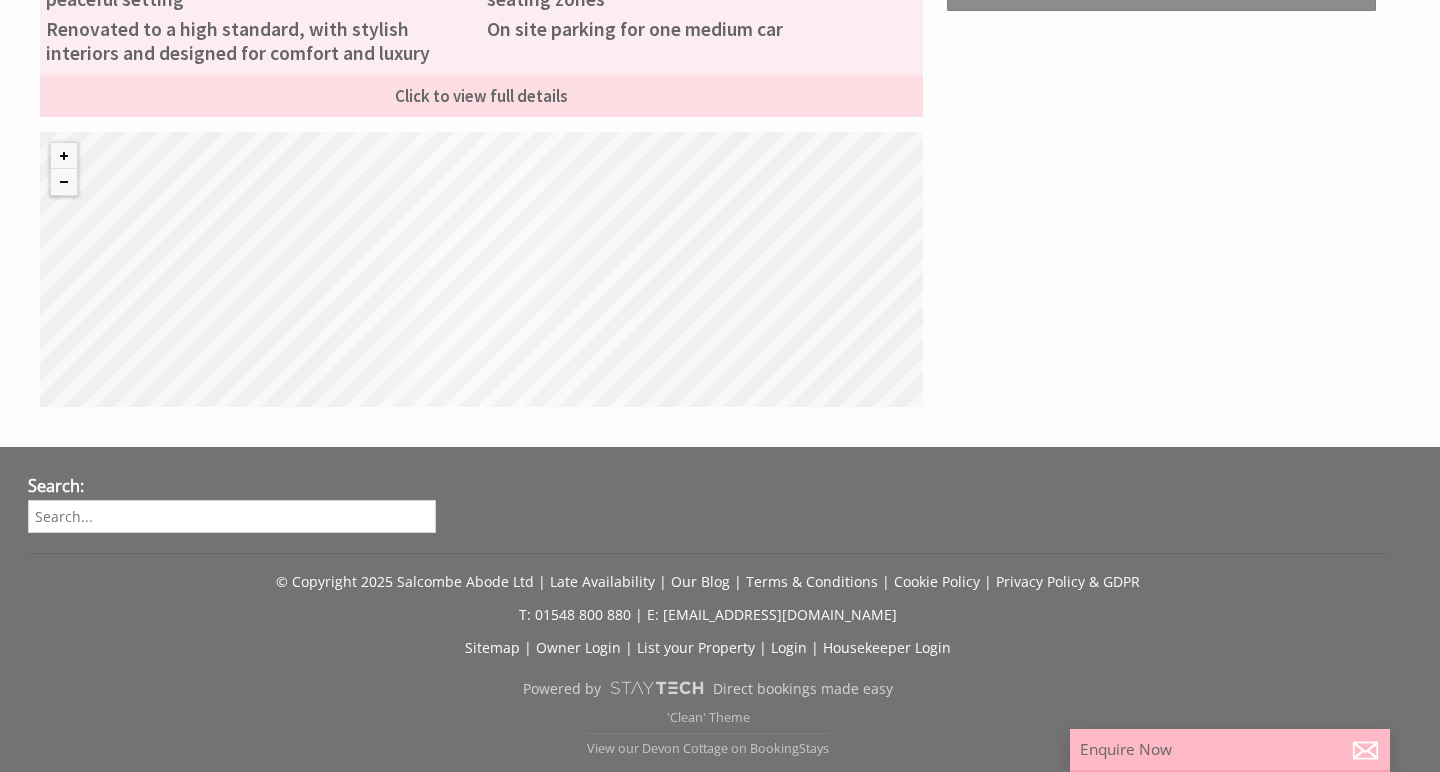 click on "© MapTiler   © OpenStreetMap contributors" at bounding box center [481, 269] 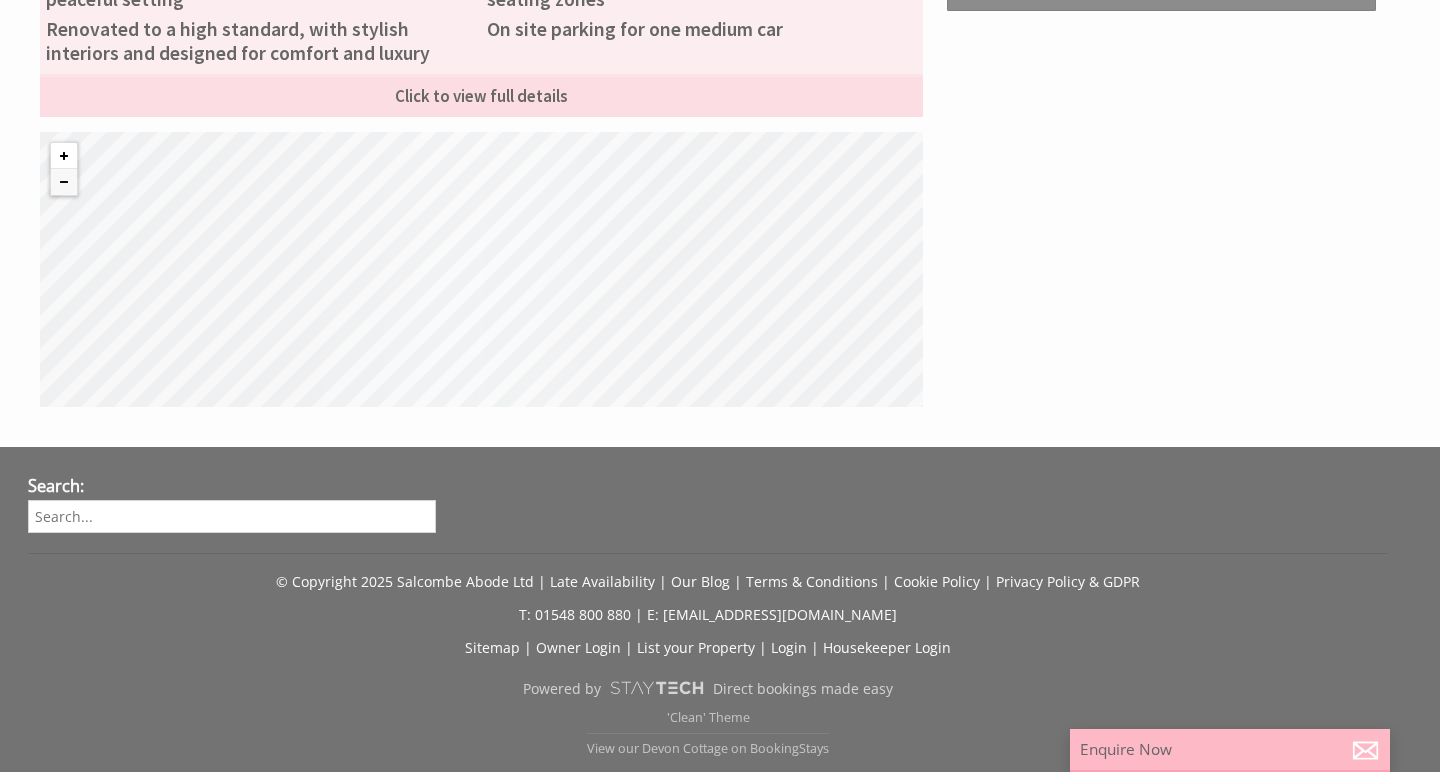 click at bounding box center (64, 156) 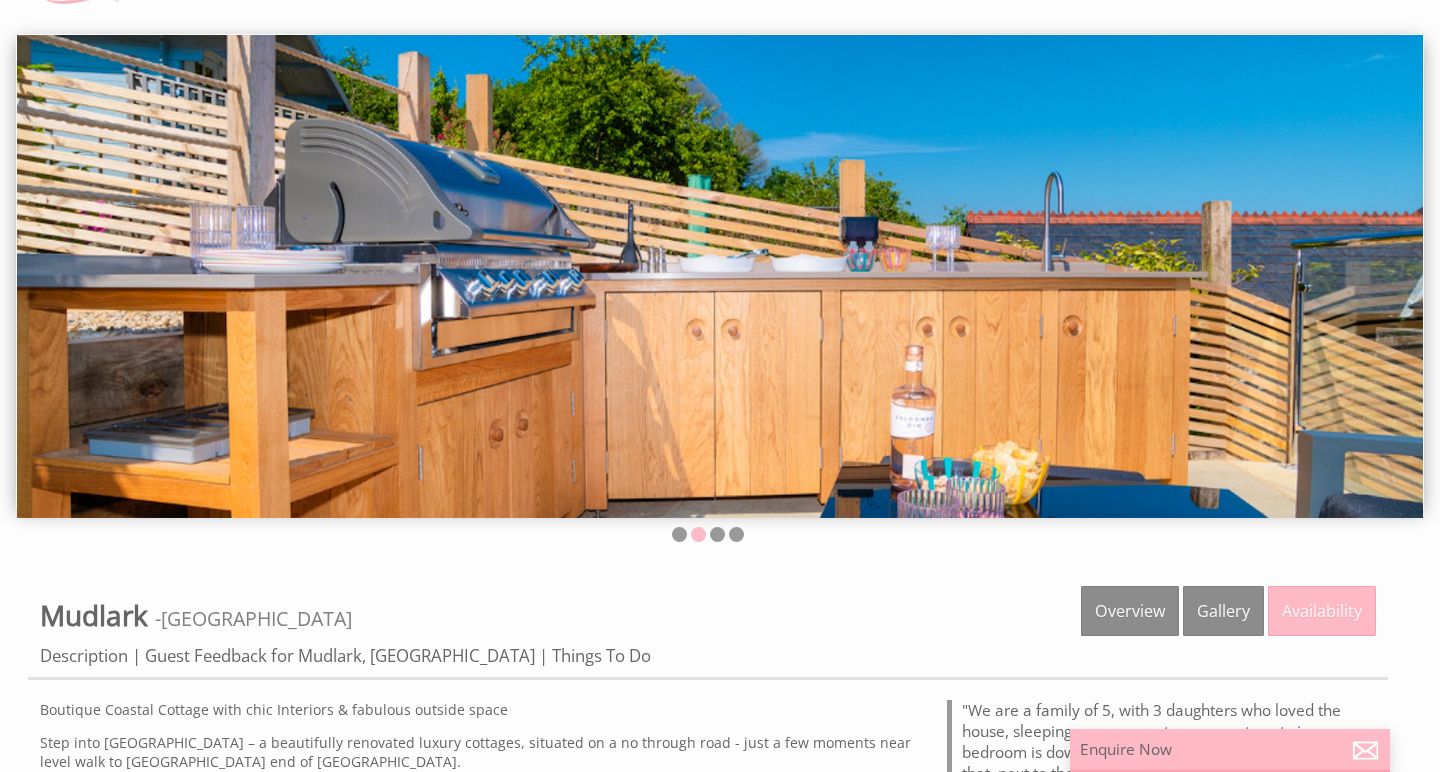 scroll, scrollTop: 130, scrollLeft: 0, axis: vertical 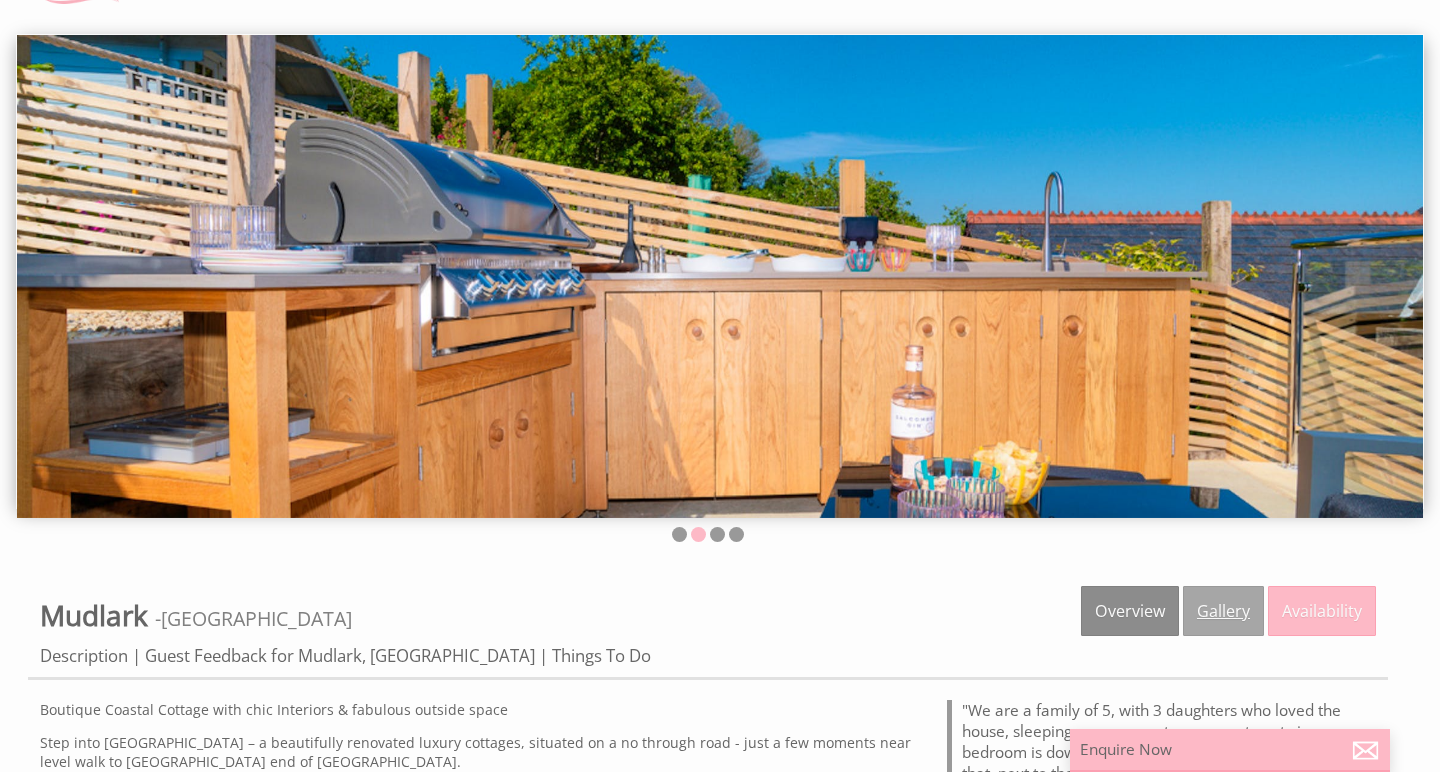 click on "Gallery" at bounding box center (1223, 611) 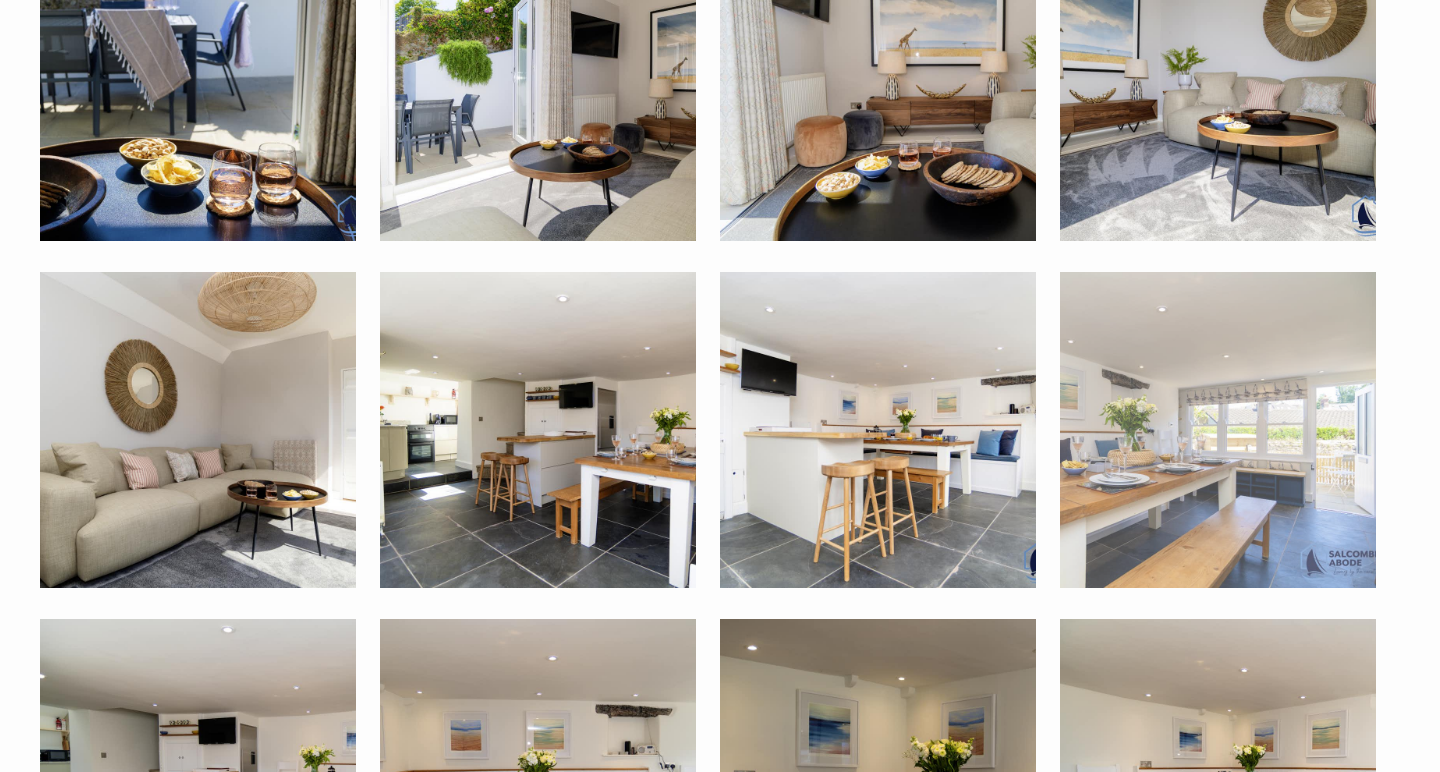 scroll, scrollTop: 950, scrollLeft: 0, axis: vertical 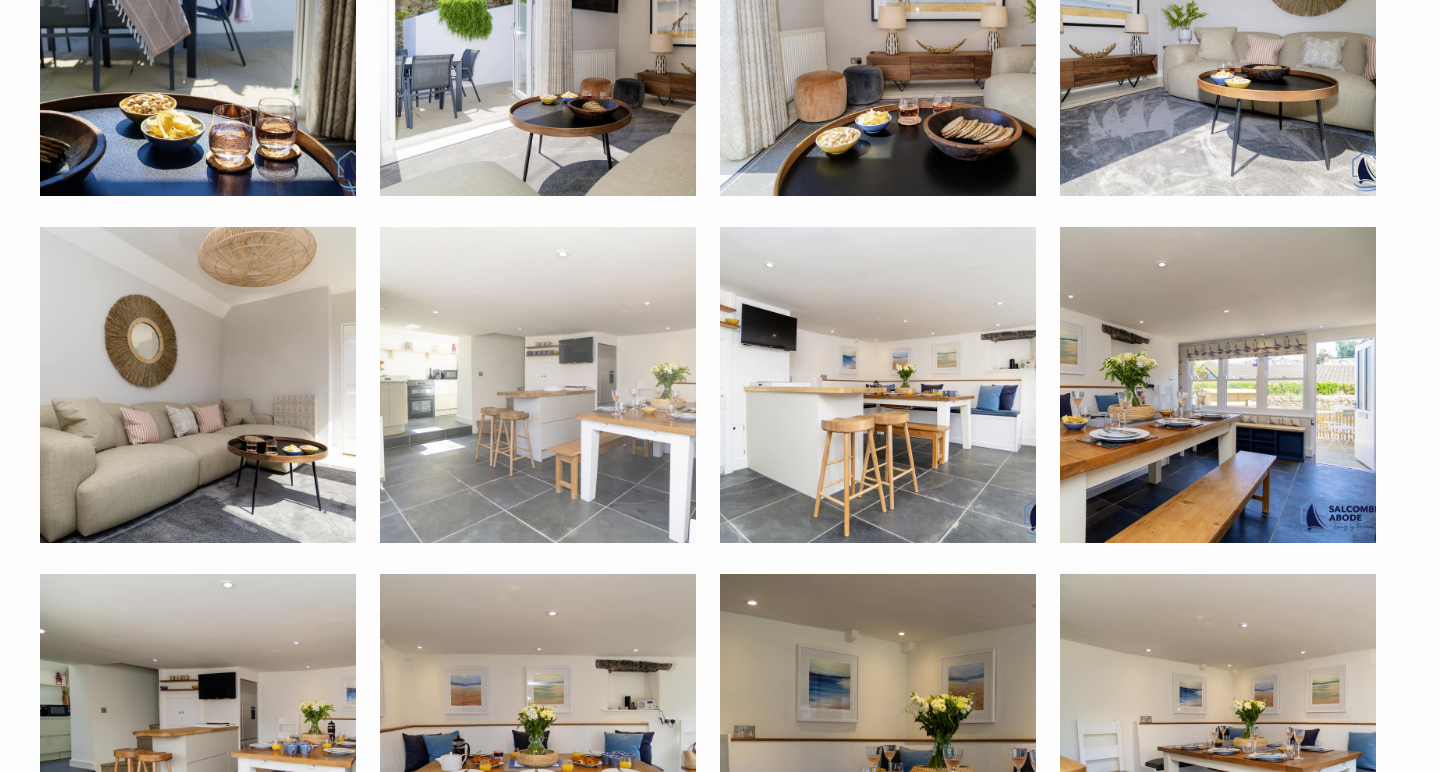 click at bounding box center [538, 385] 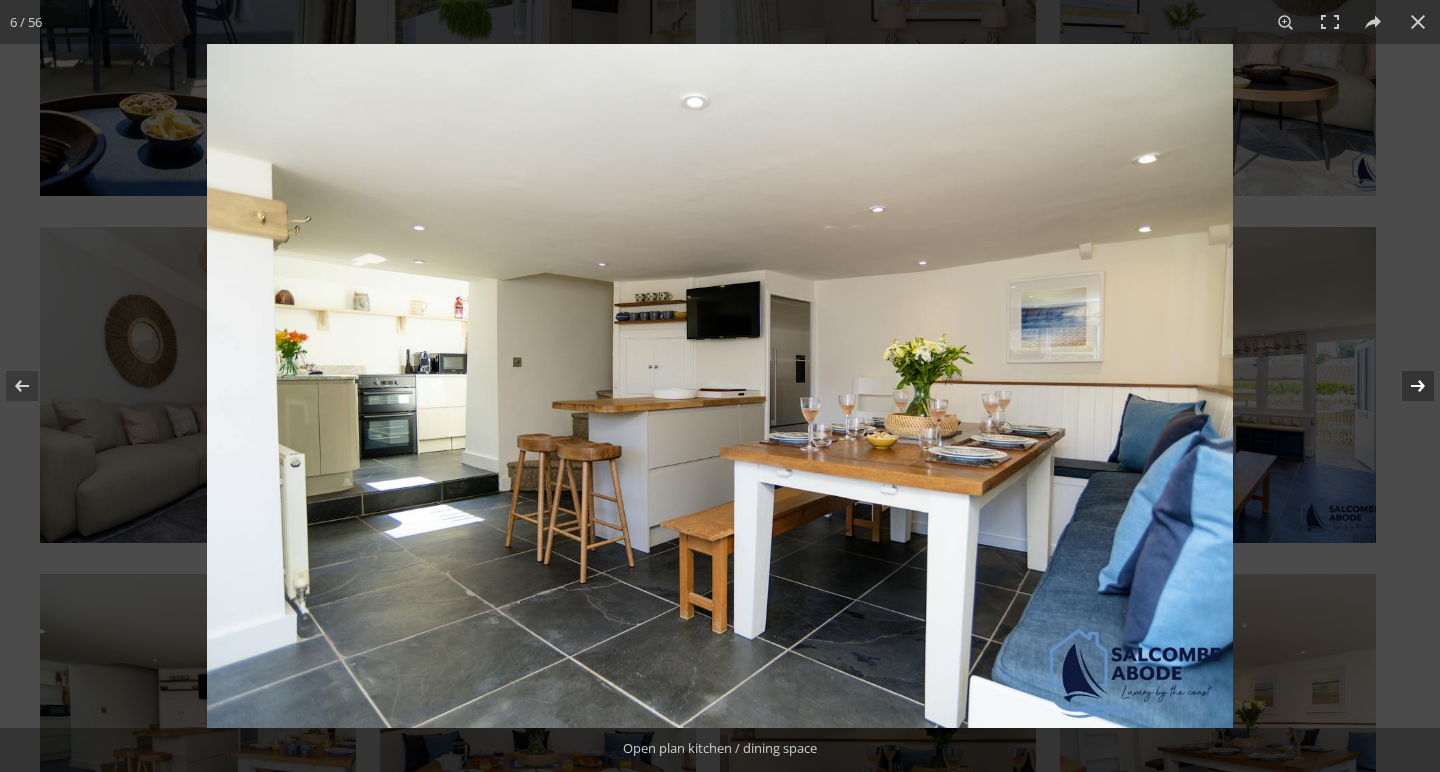 click at bounding box center [1405, 386] 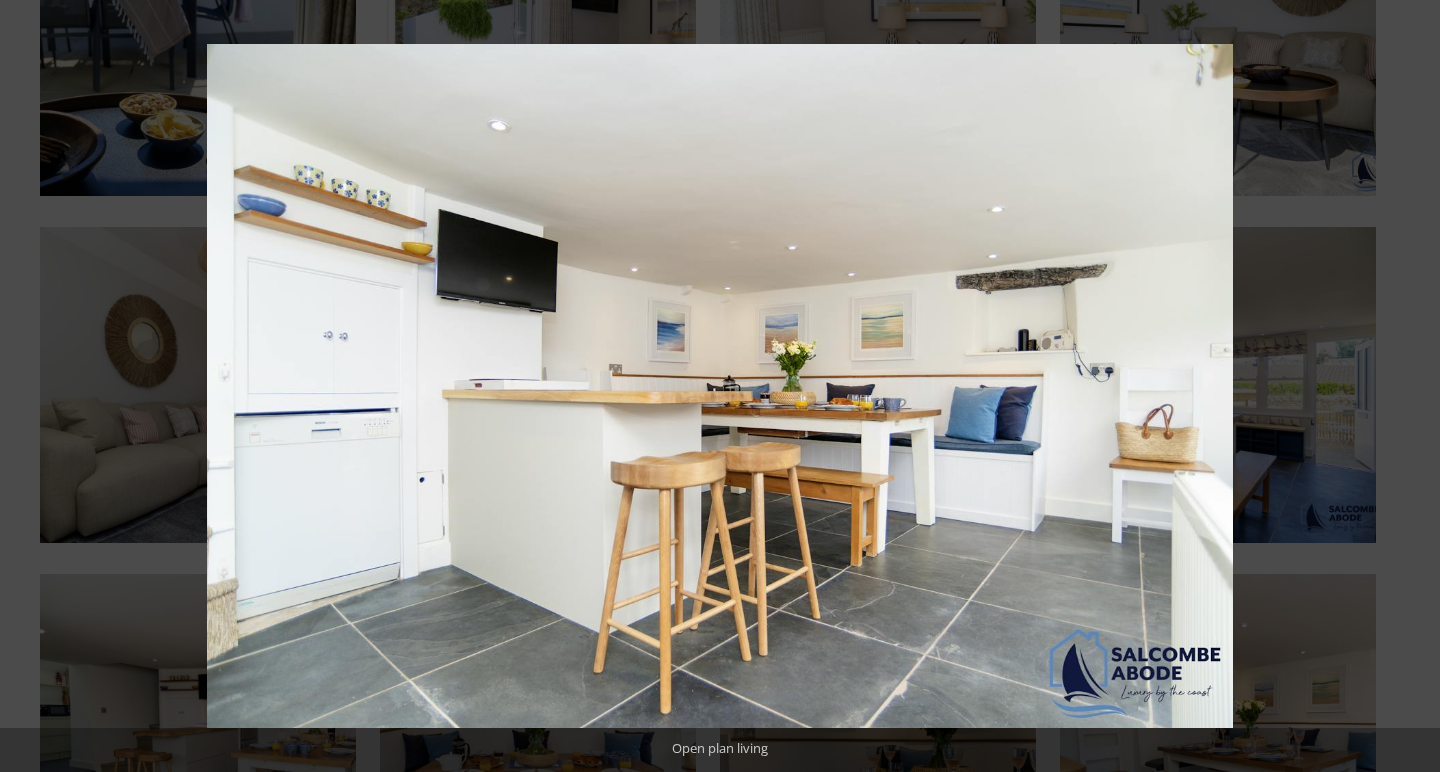click at bounding box center [1405, 386] 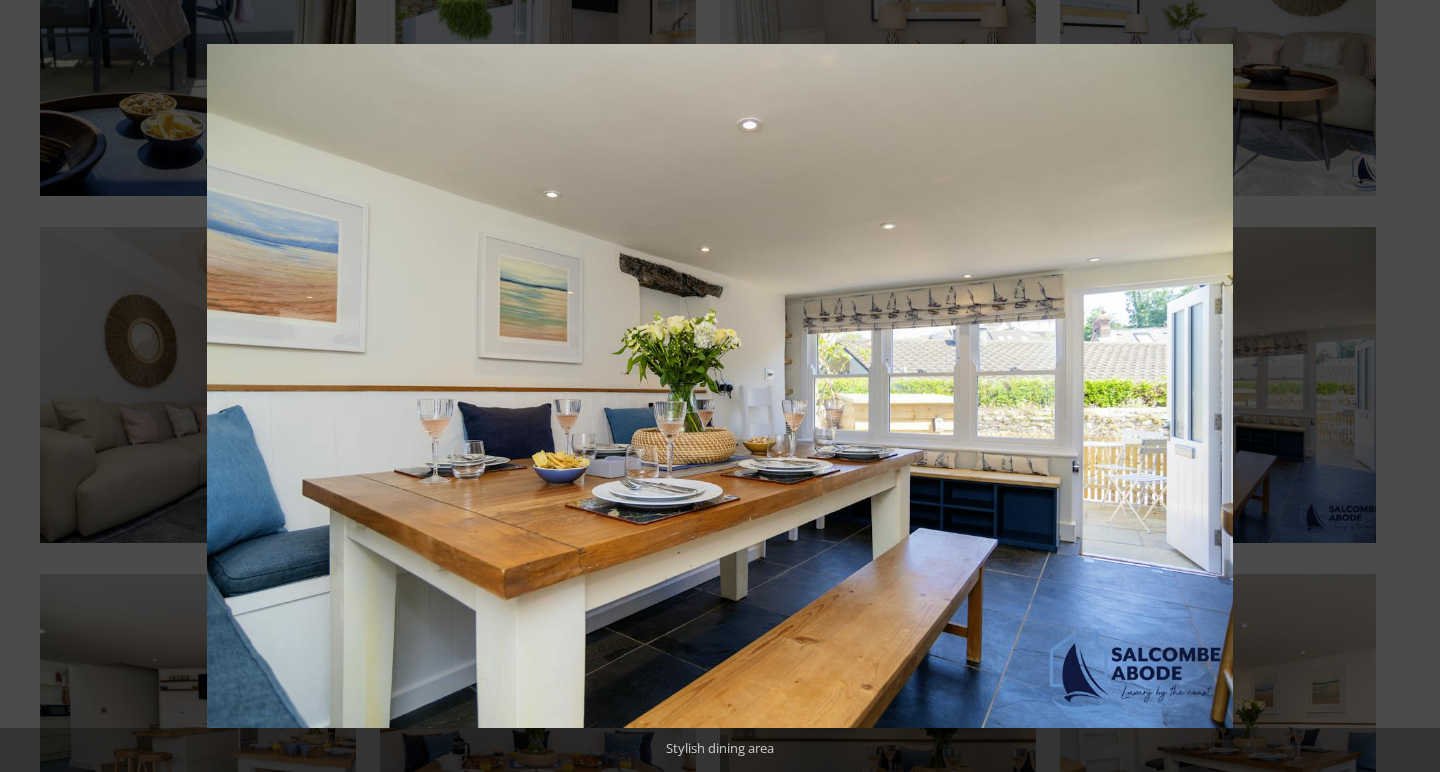 click at bounding box center [1405, 386] 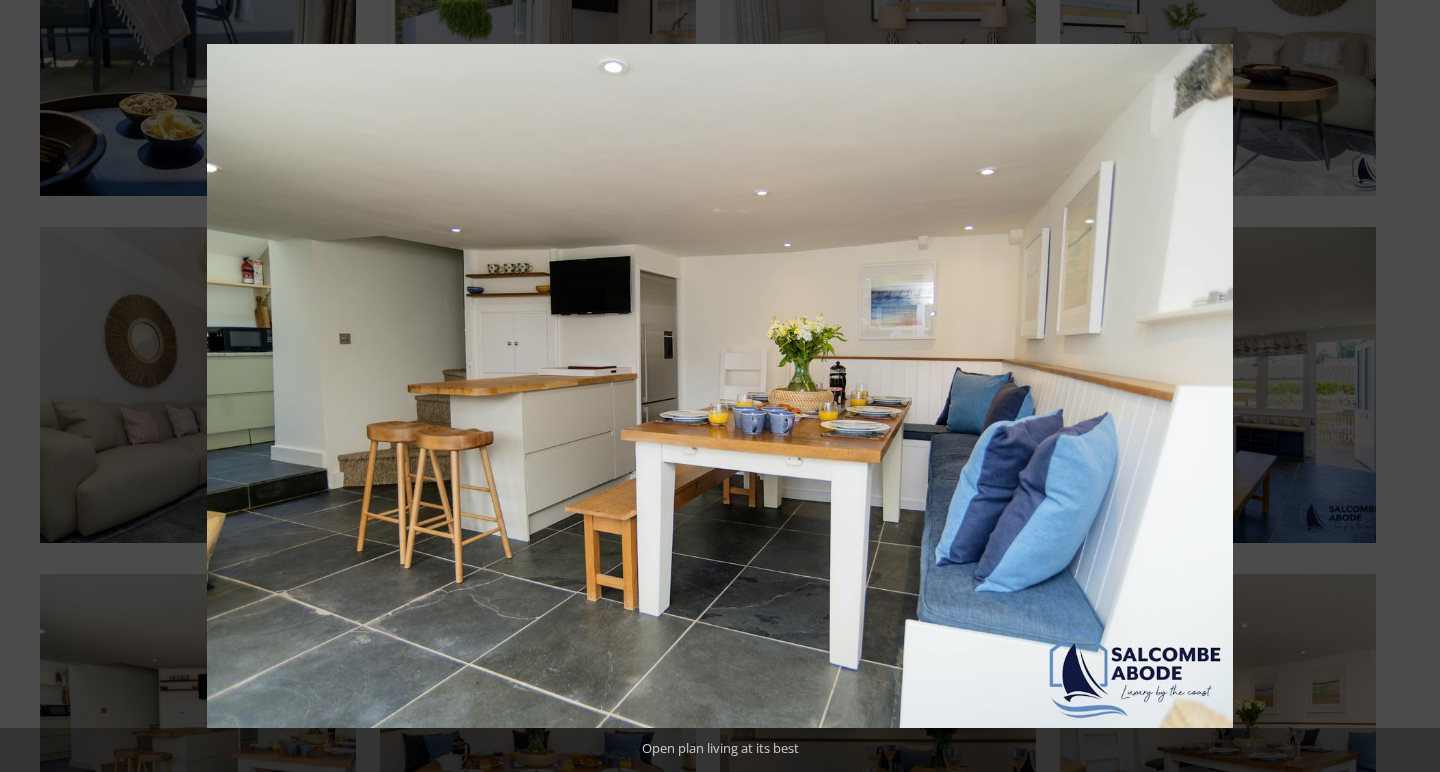 click at bounding box center [1405, 386] 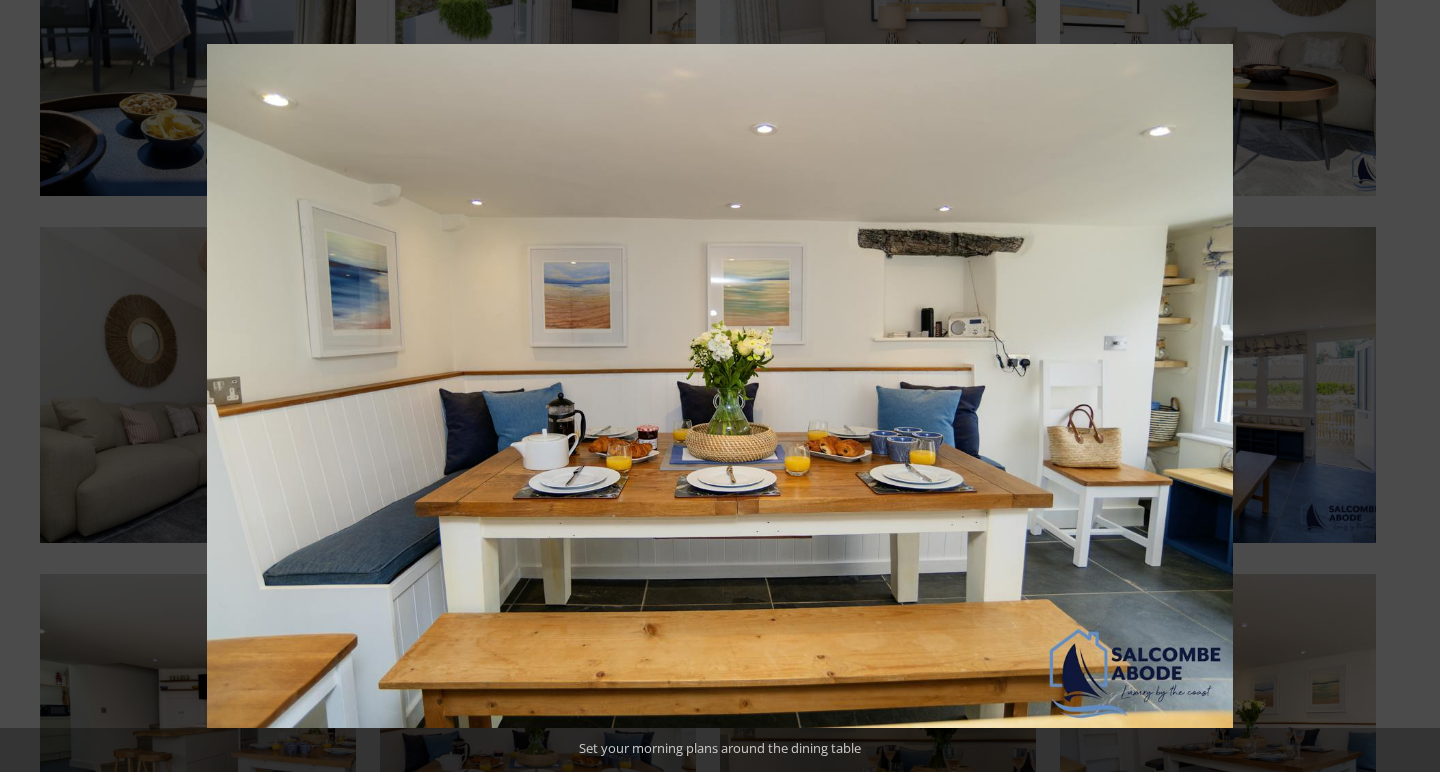 click at bounding box center [1405, 386] 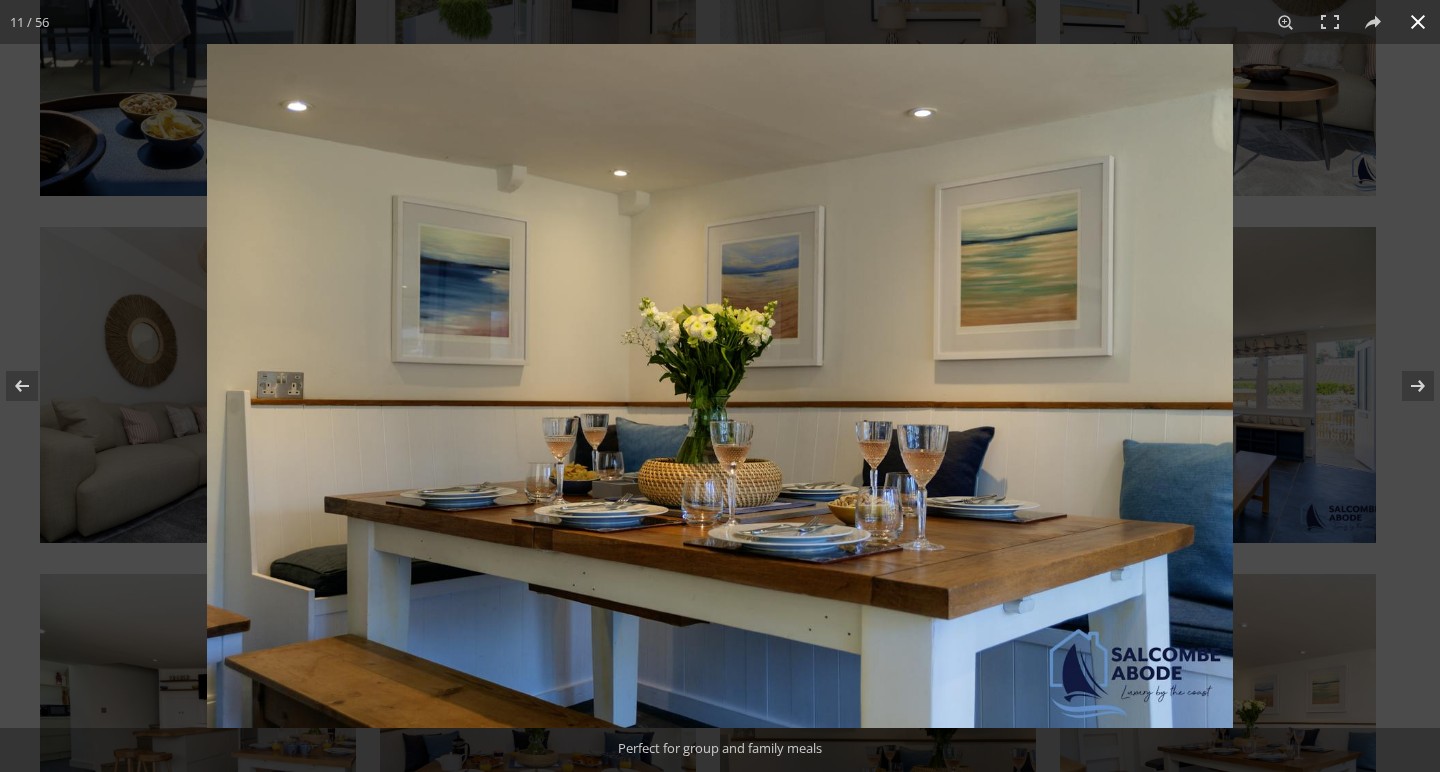 click at bounding box center [1418, 22] 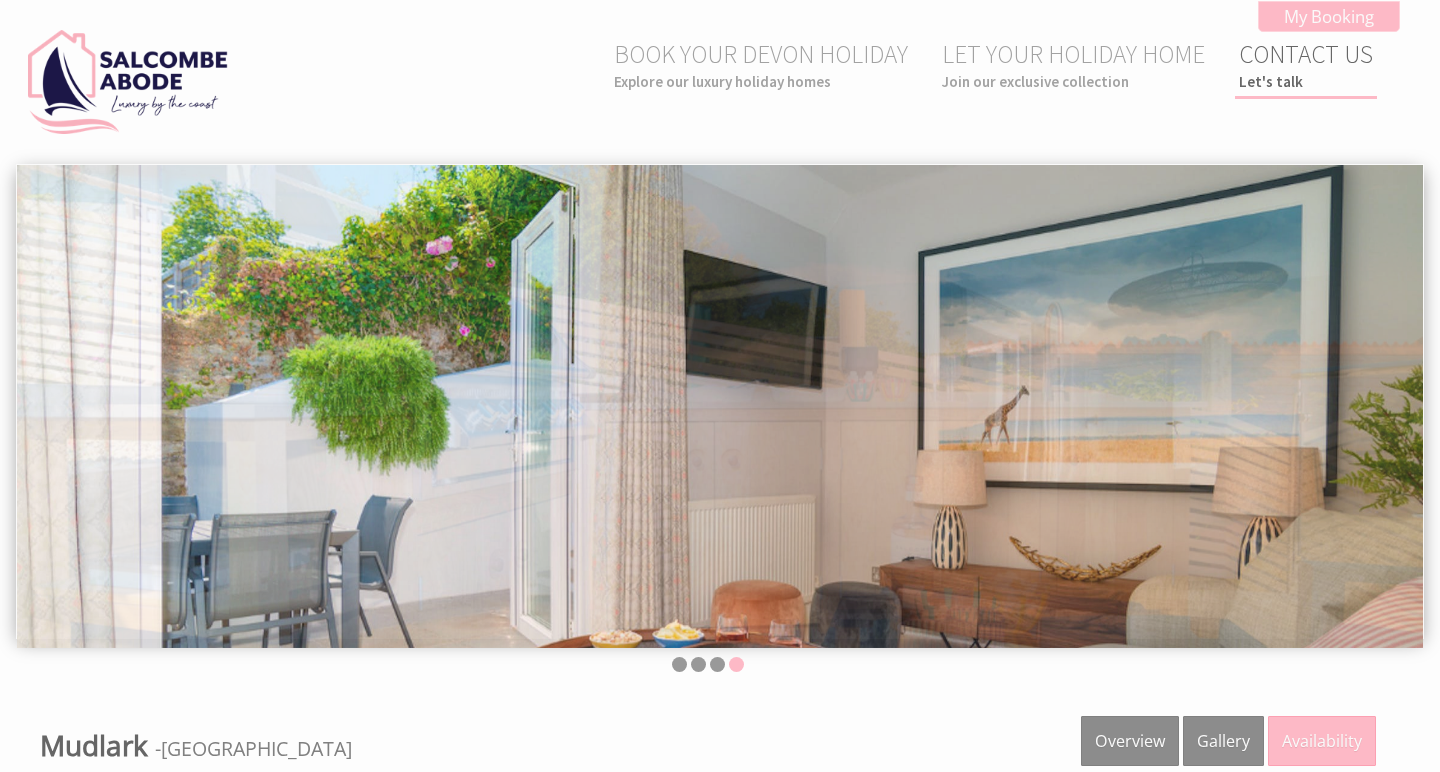 scroll, scrollTop: 0, scrollLeft: 0, axis: both 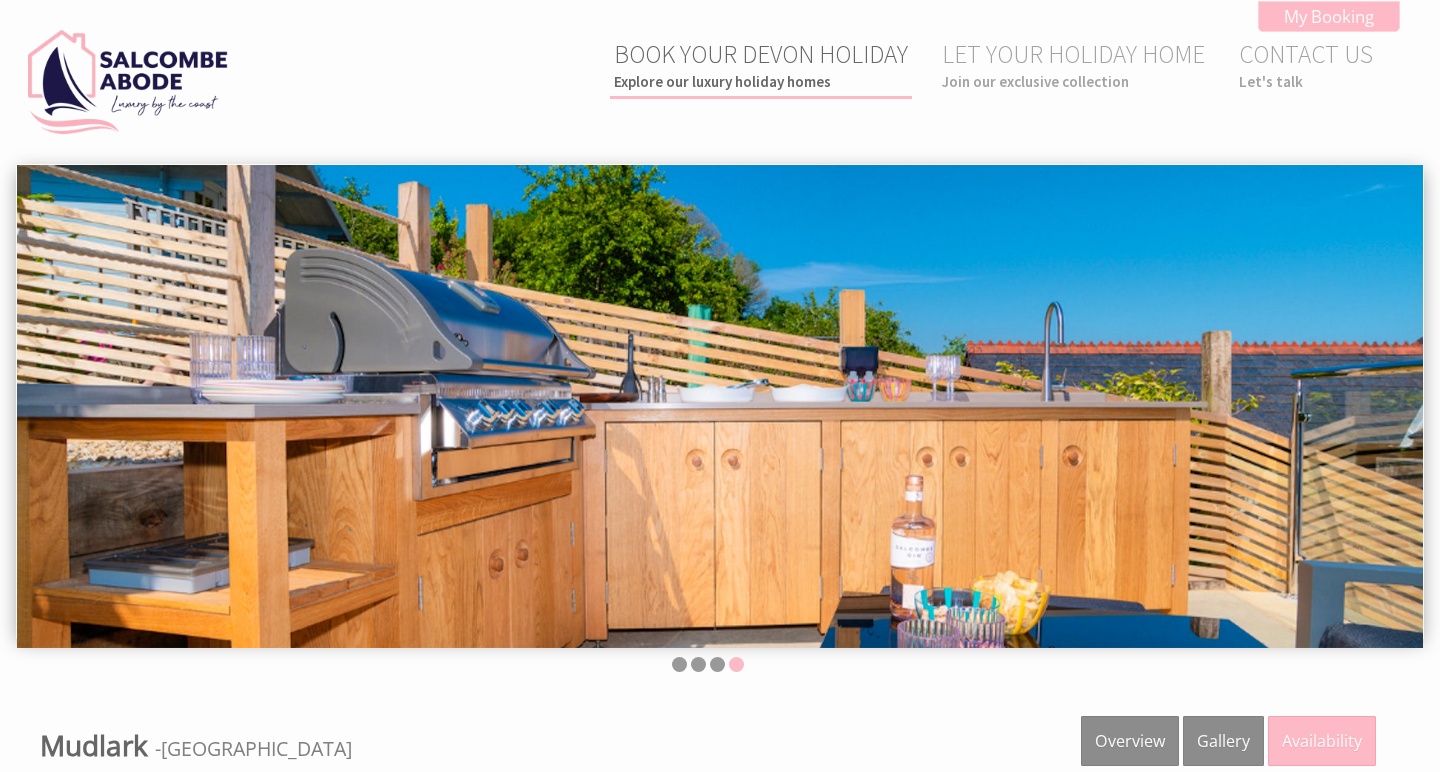 click on "BOOK YOUR DEVON HOLIDAY  Explore our  luxury holiday homes" at bounding box center [761, 64] 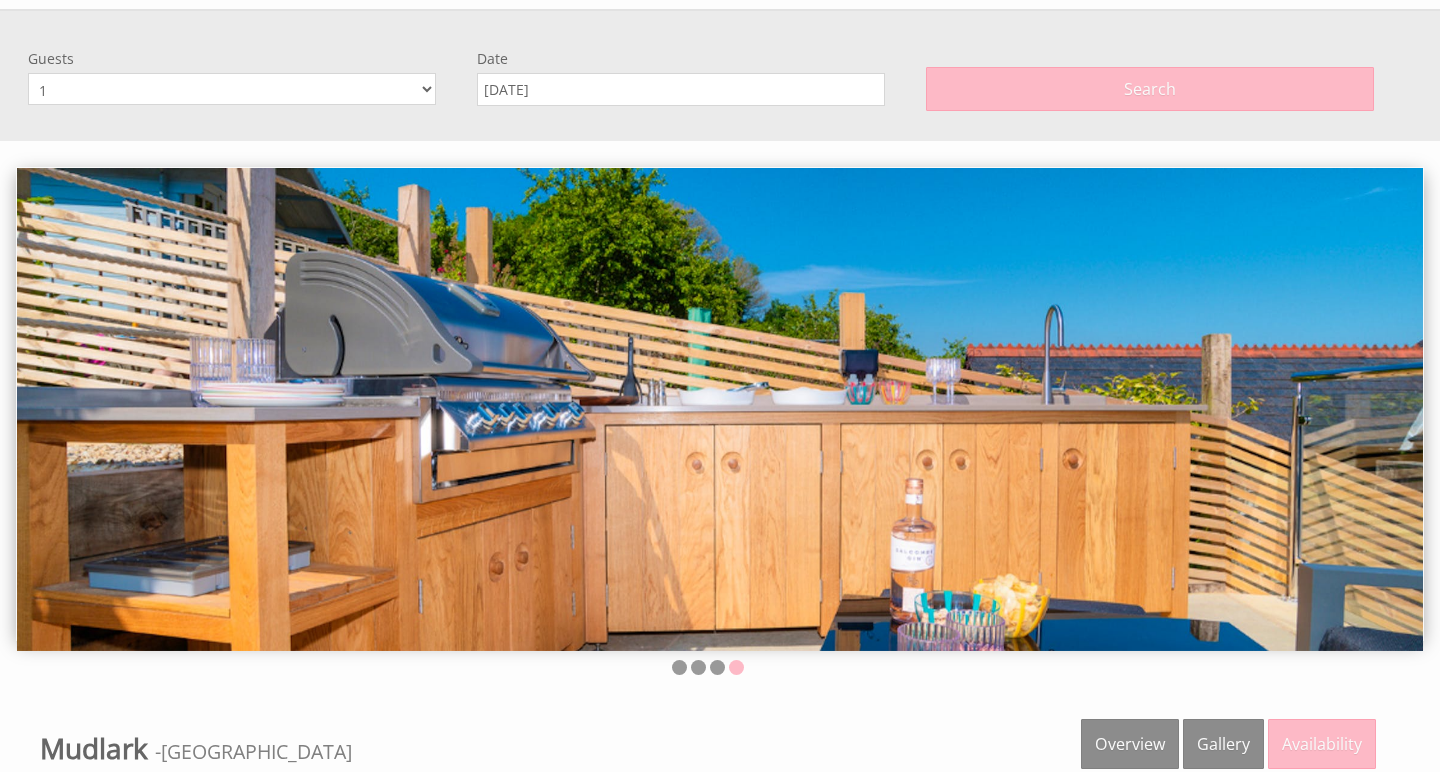 scroll, scrollTop: 164, scrollLeft: 0, axis: vertical 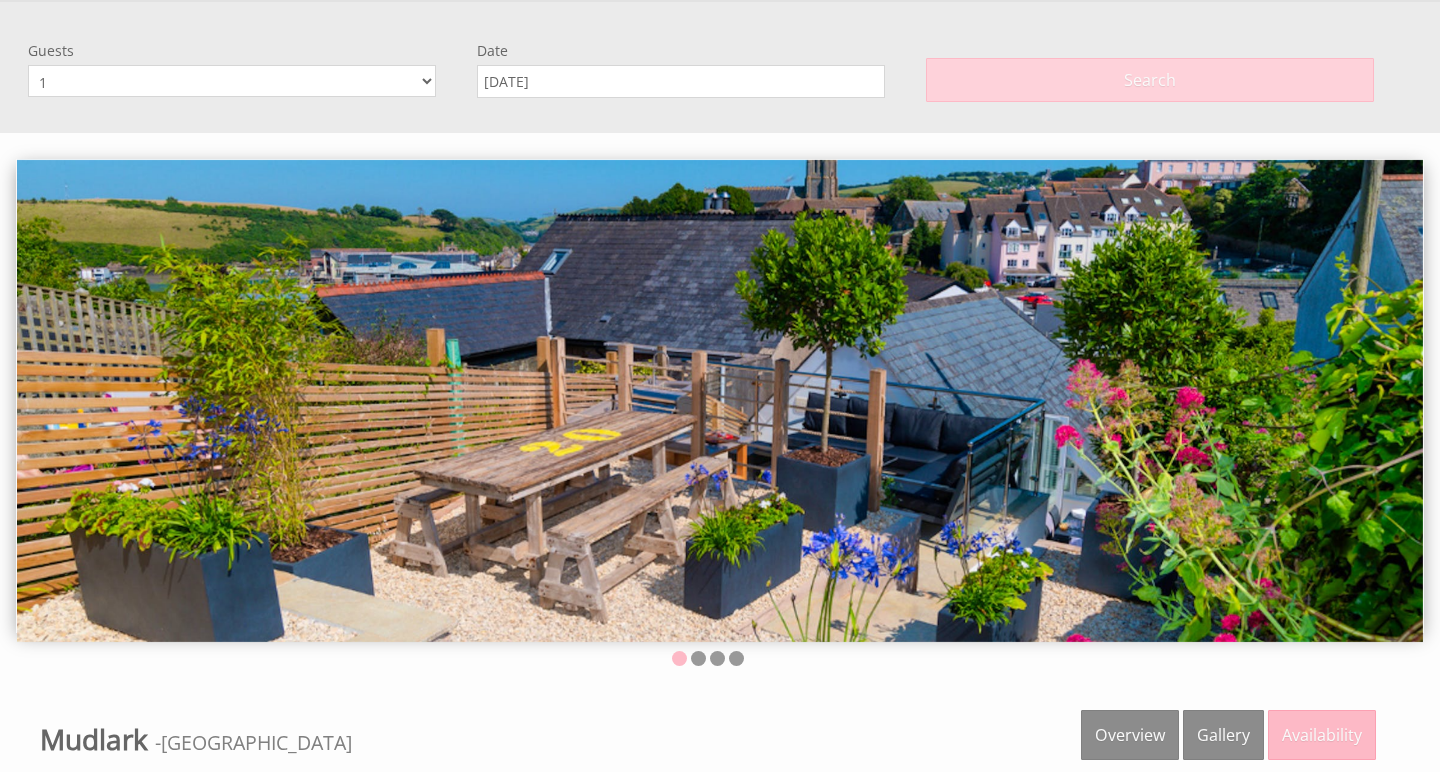 click on "Search" at bounding box center (1150, 80) 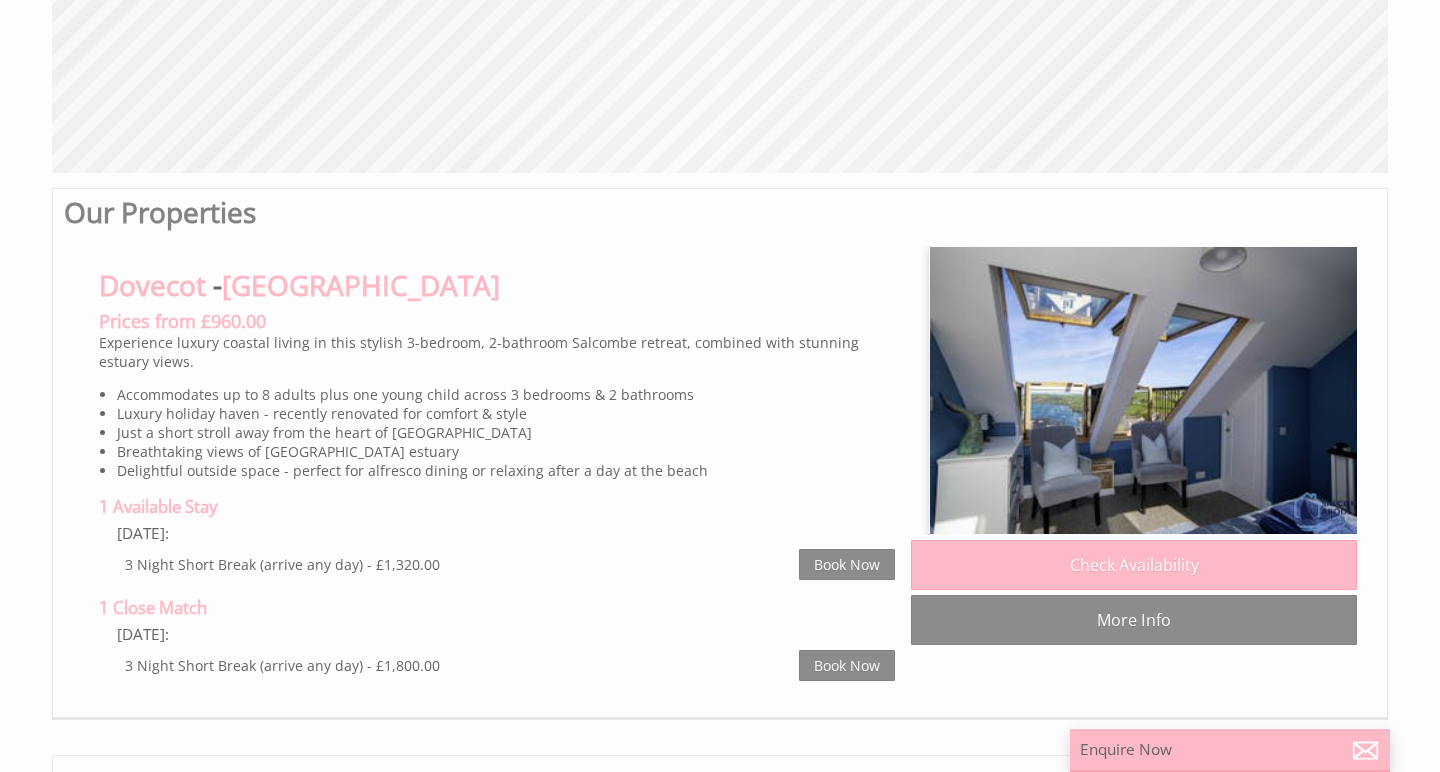 scroll, scrollTop: 9, scrollLeft: 0, axis: vertical 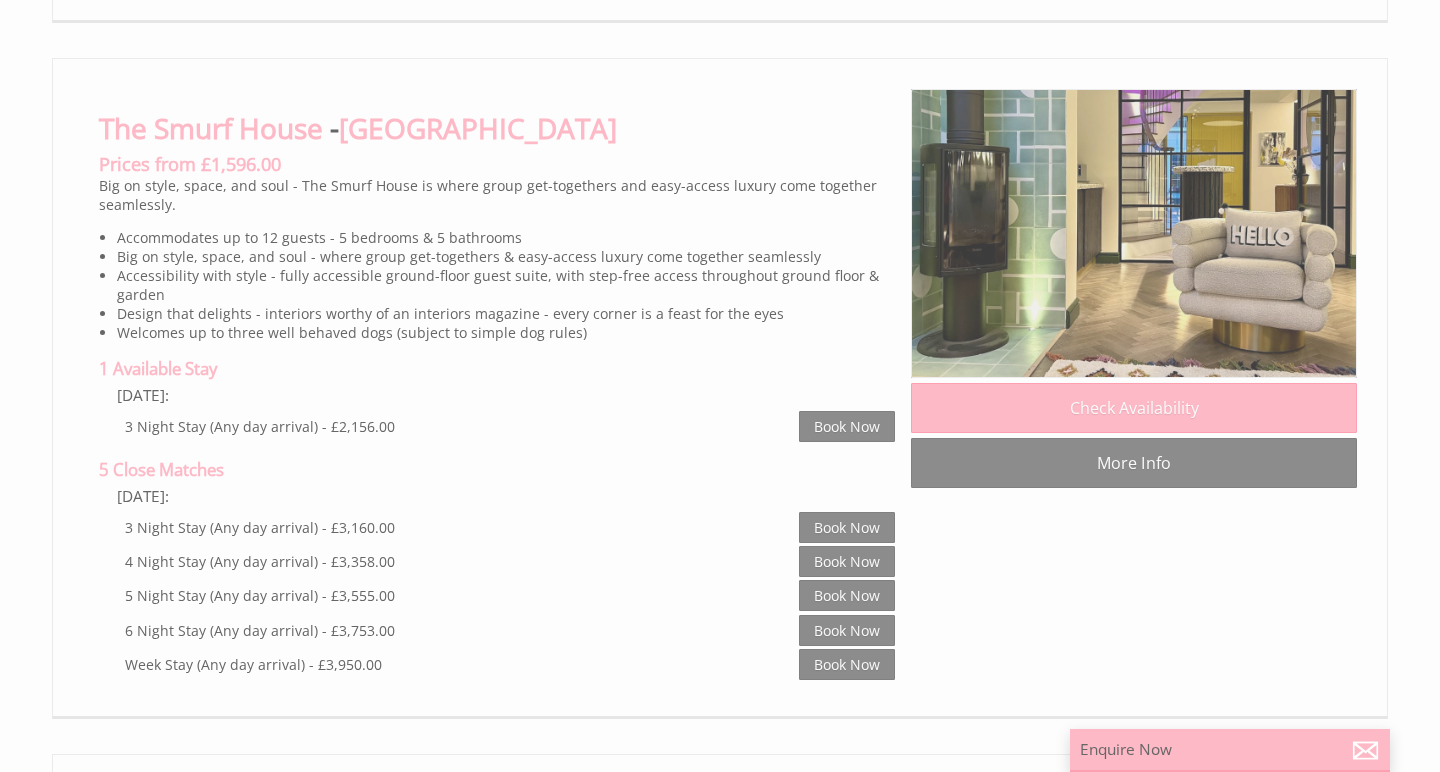 click at bounding box center [1134, 233] 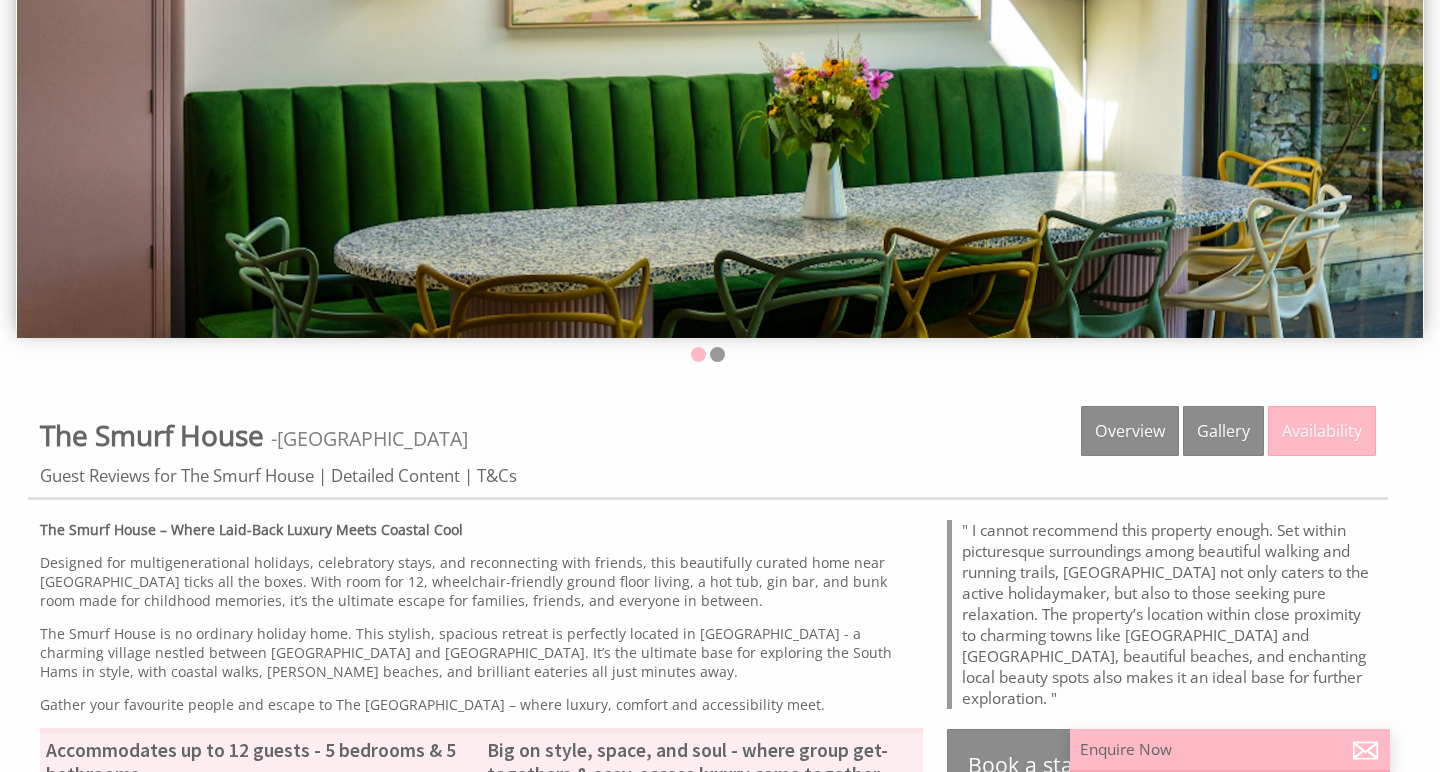 scroll, scrollTop: 347, scrollLeft: 0, axis: vertical 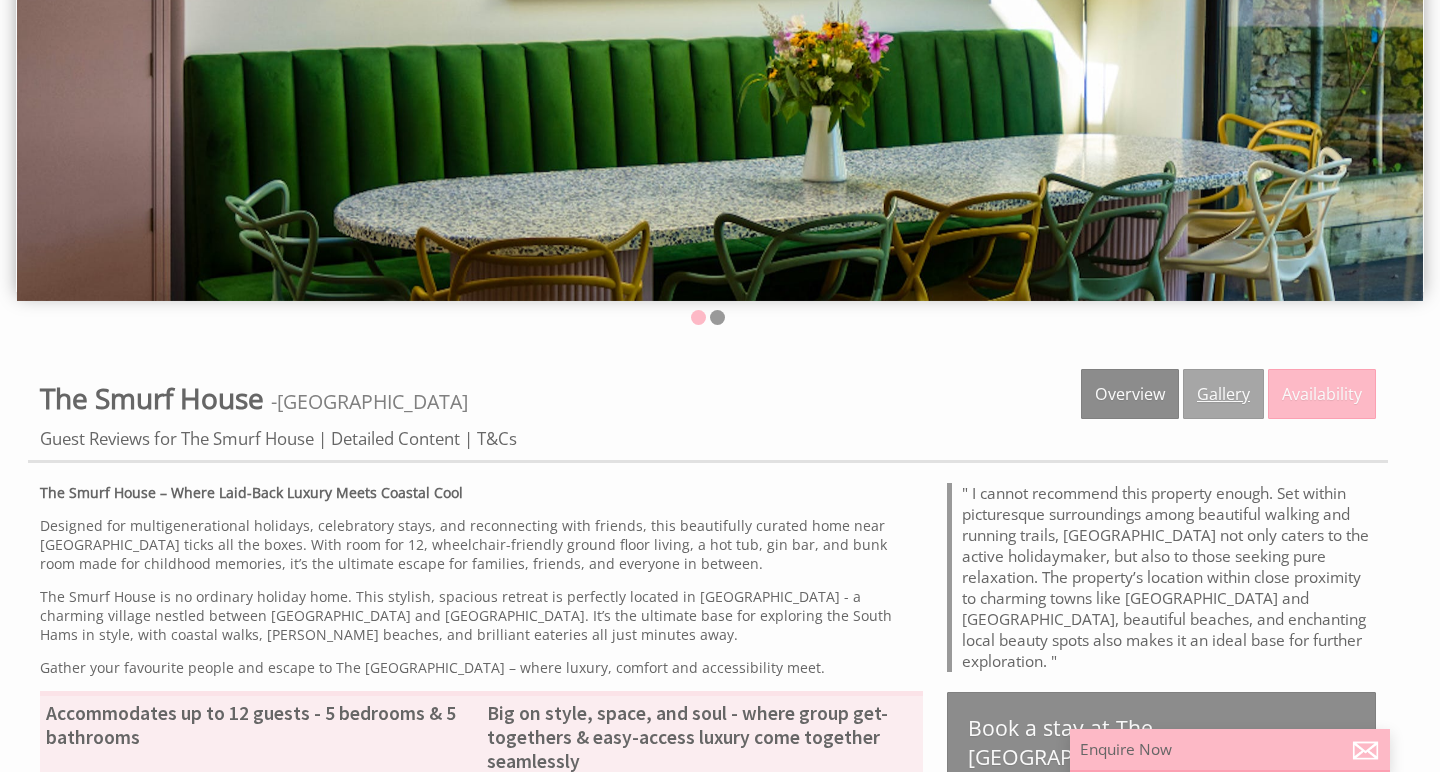 click on "Gallery" at bounding box center (1223, 394) 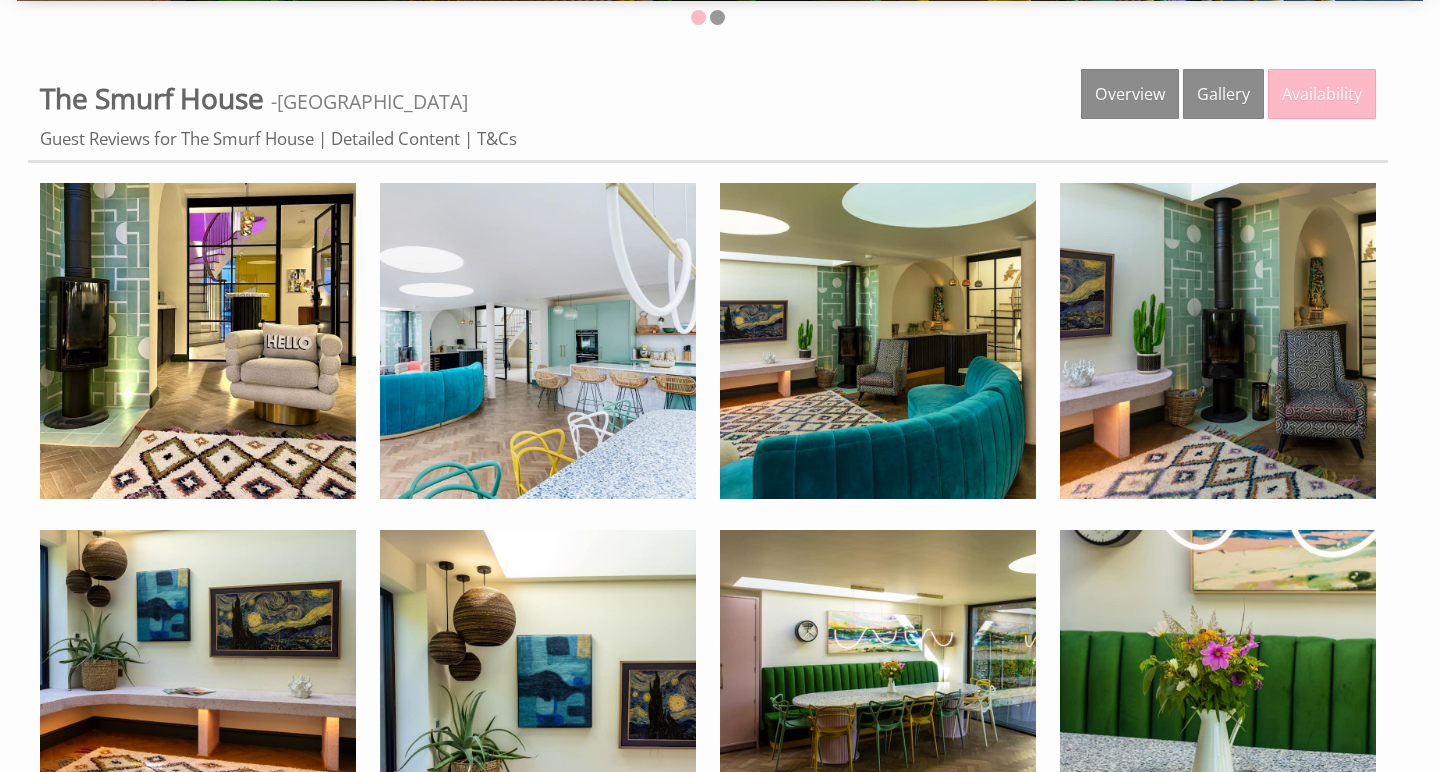 scroll, scrollTop: 649, scrollLeft: 0, axis: vertical 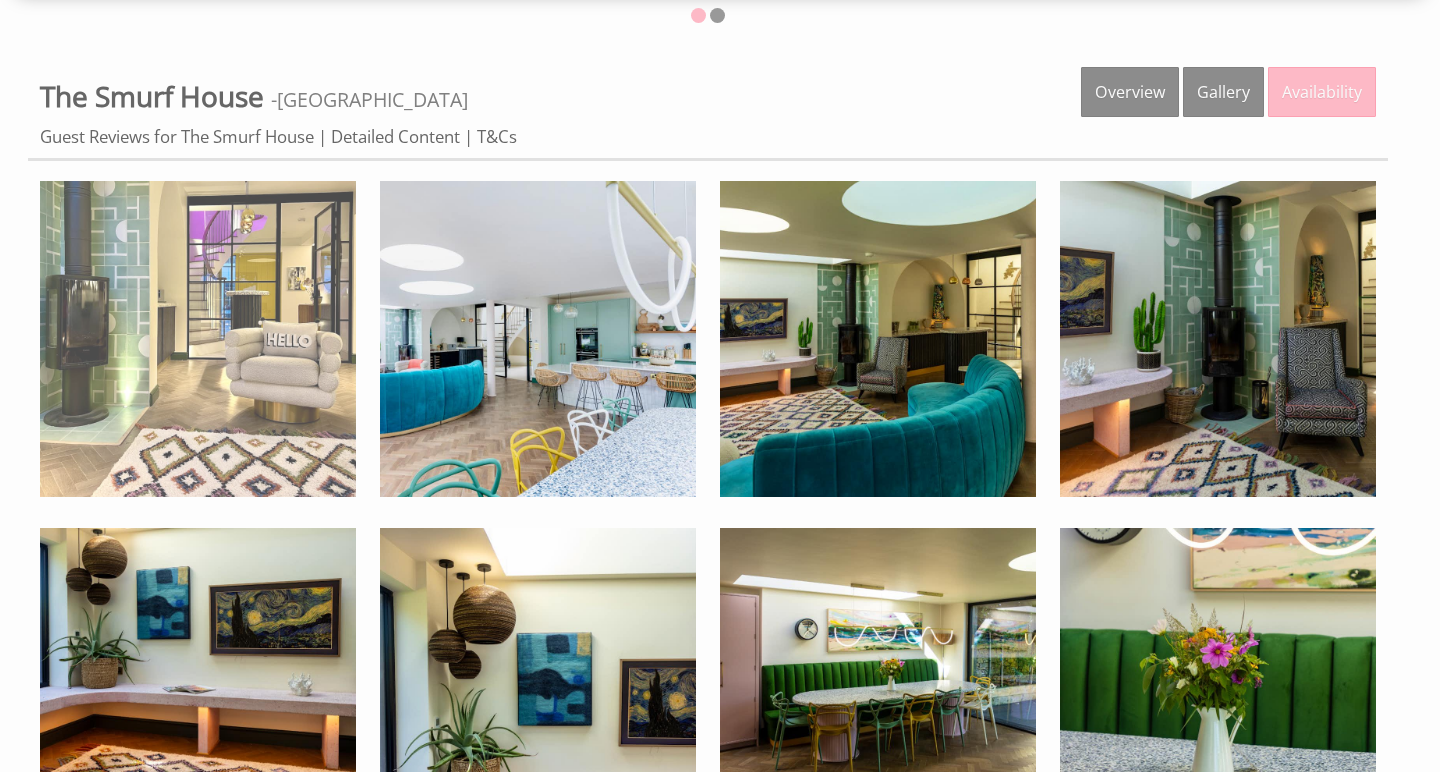 click at bounding box center (198, 339) 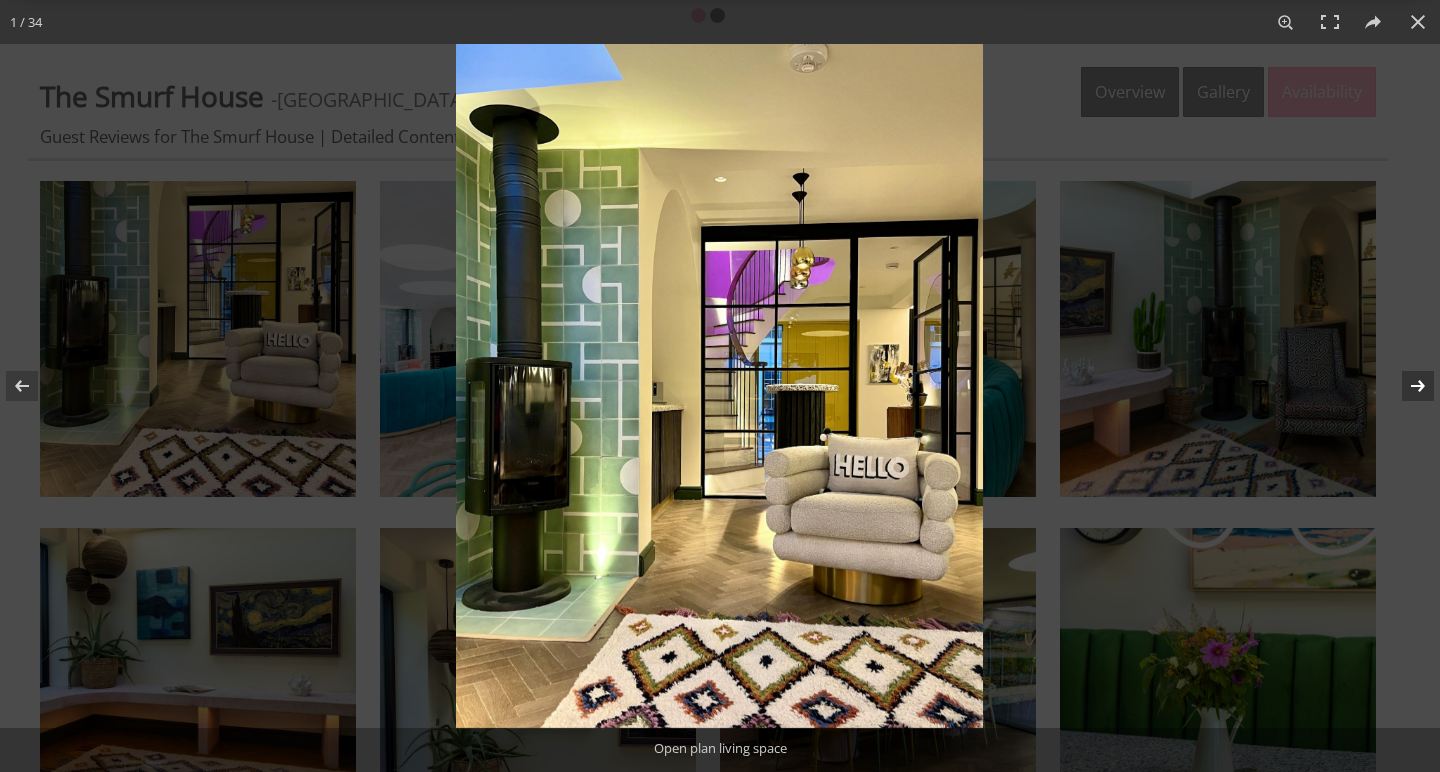 click at bounding box center [1405, 386] 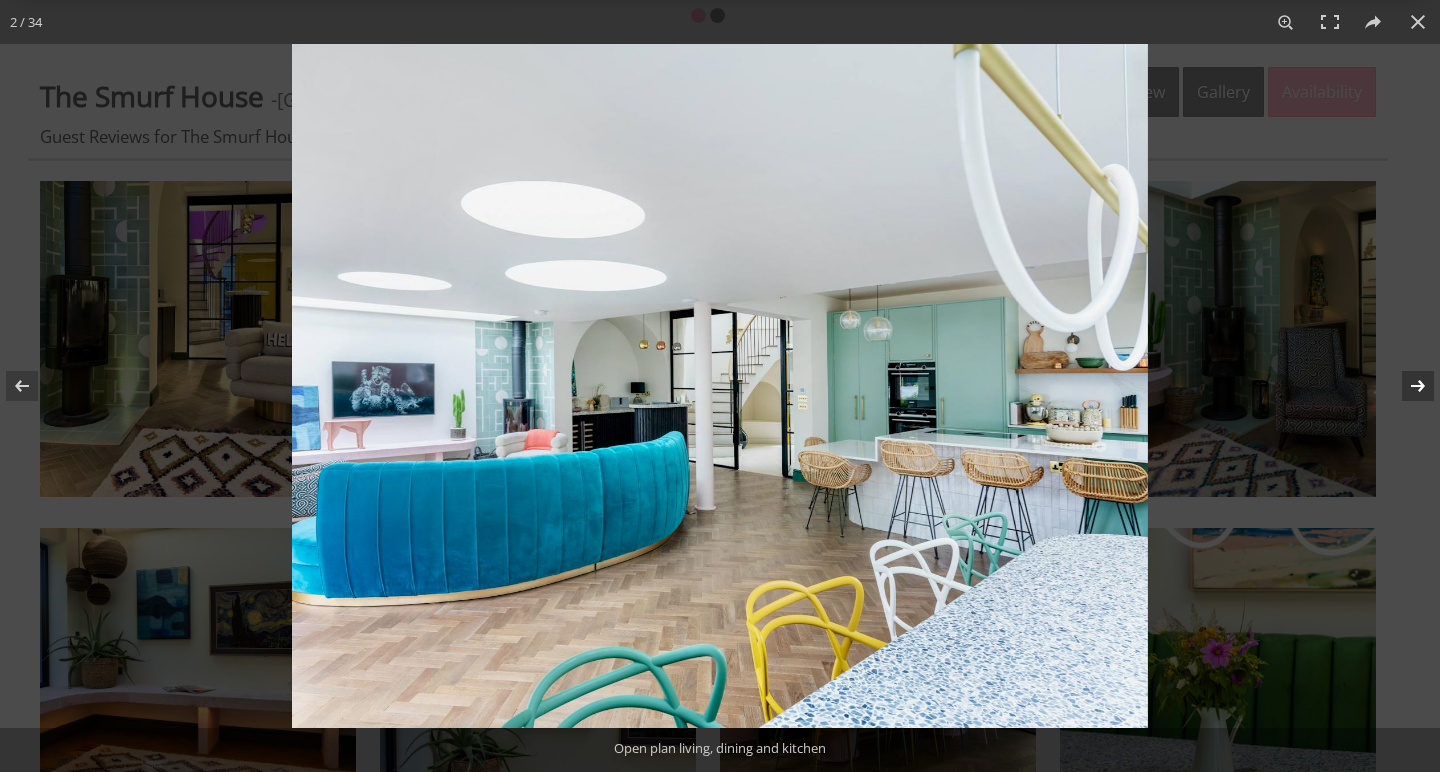 click at bounding box center [1405, 386] 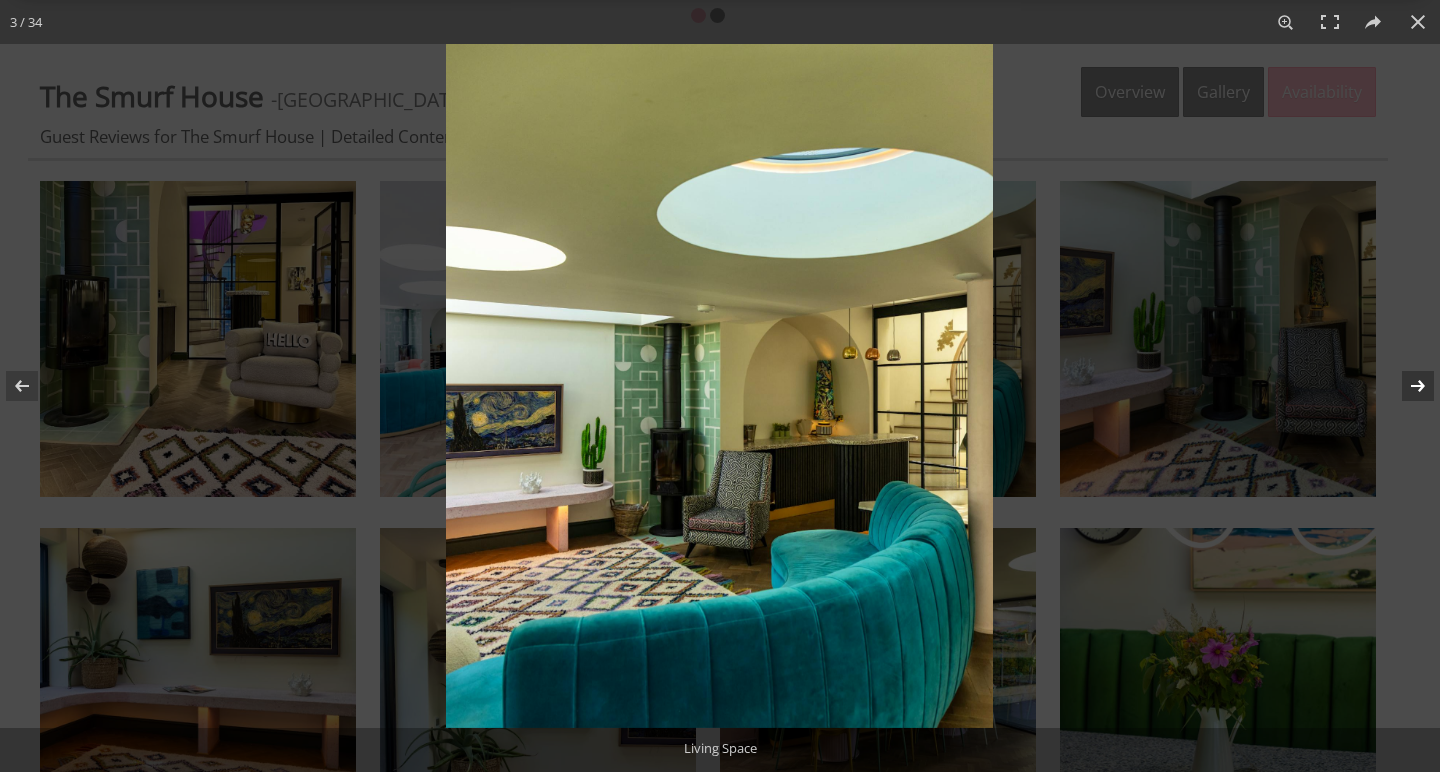 click at bounding box center (1405, 386) 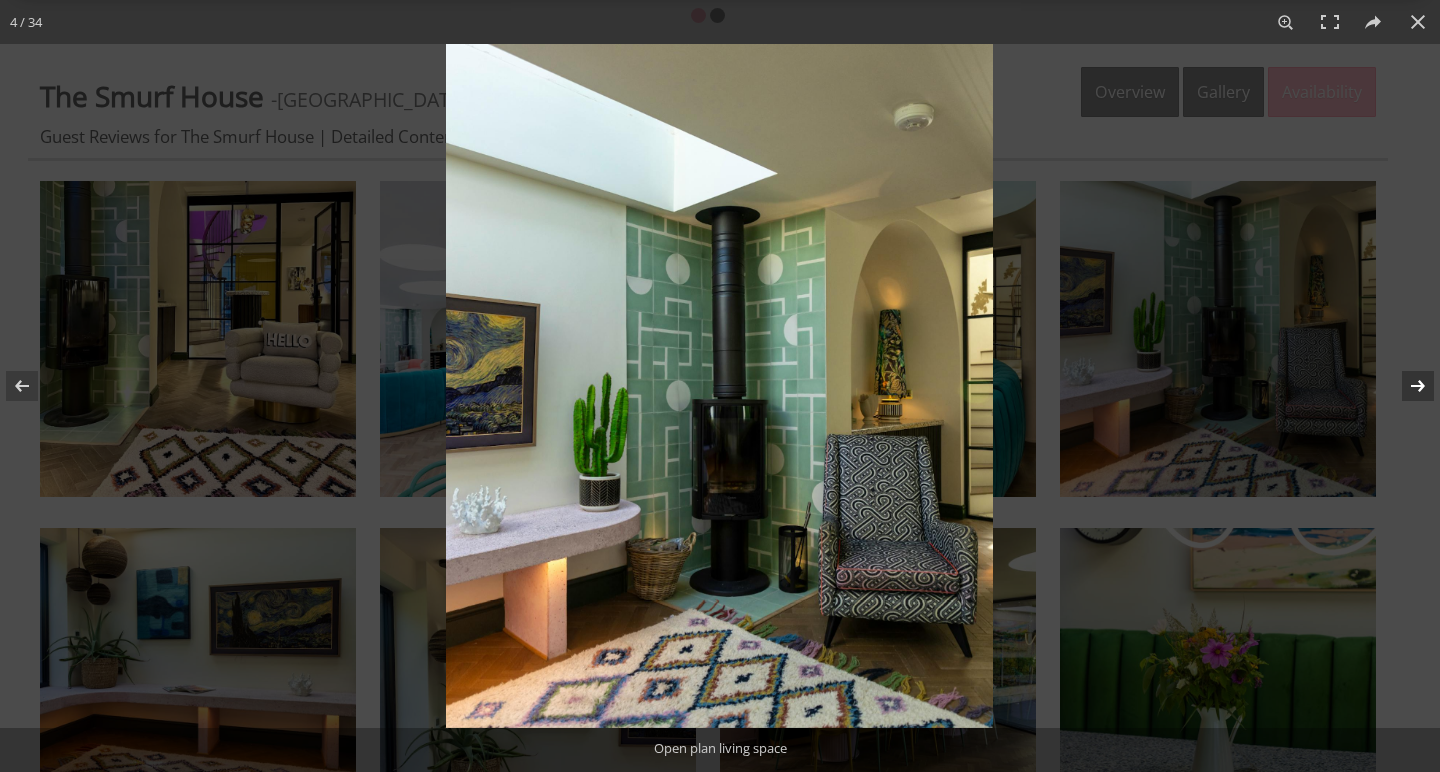 click at bounding box center [1405, 386] 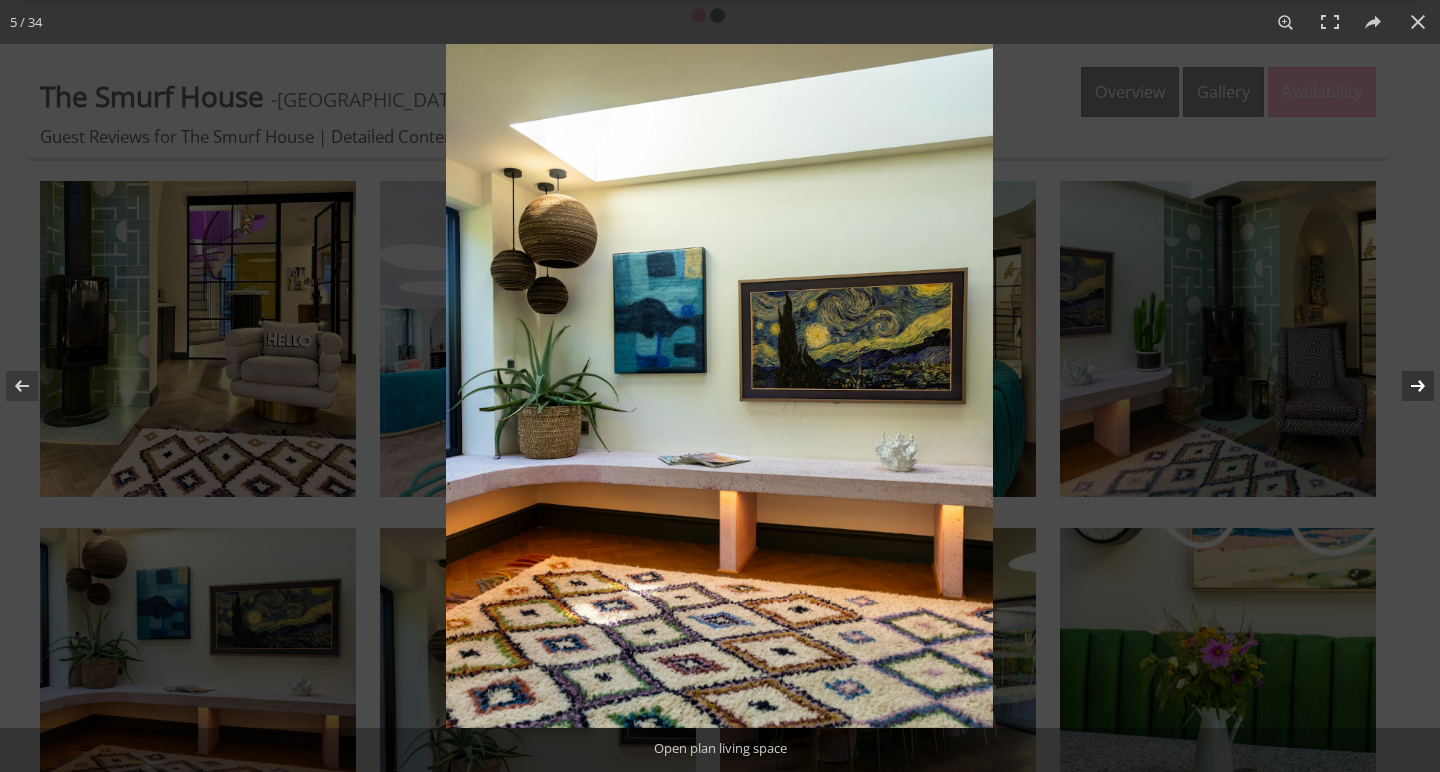 click at bounding box center [1405, 386] 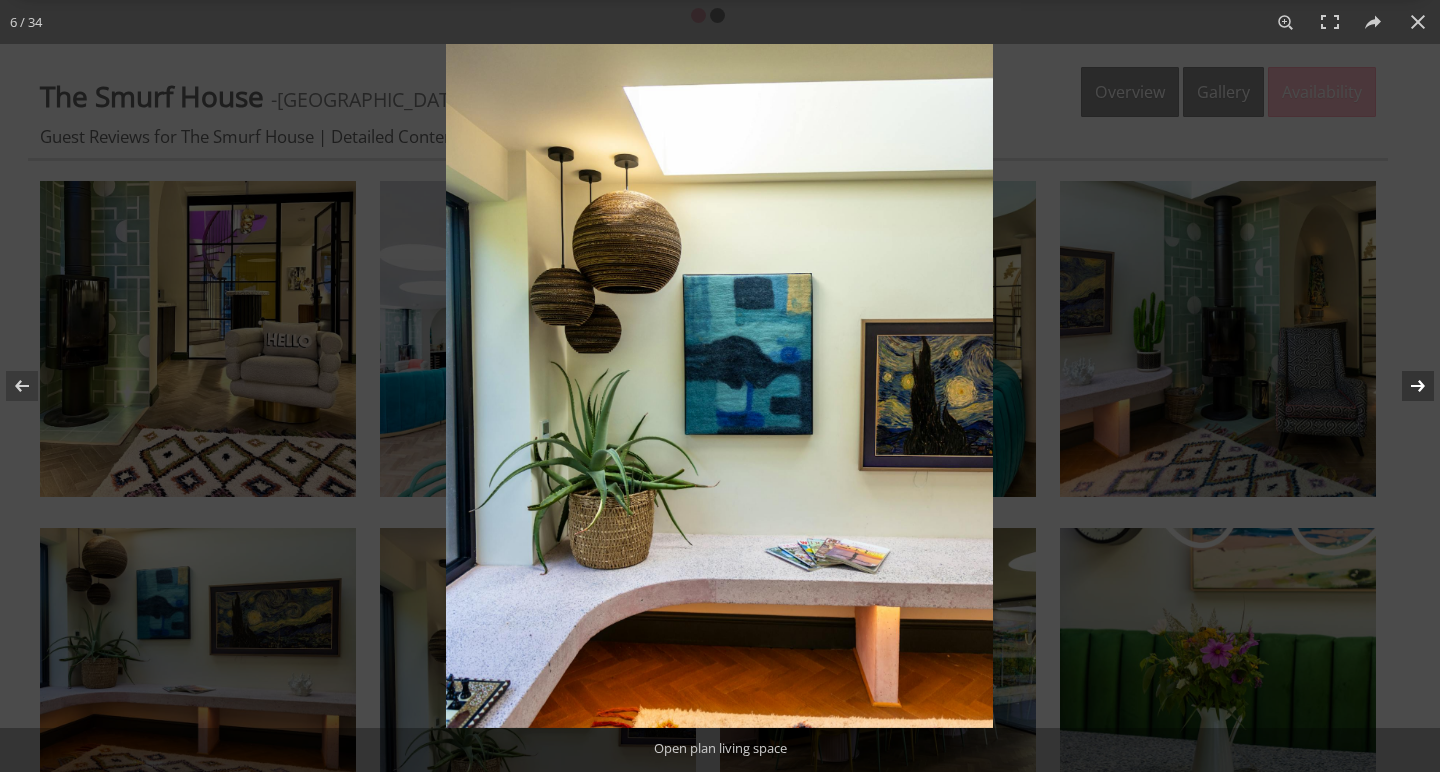 click at bounding box center [1405, 386] 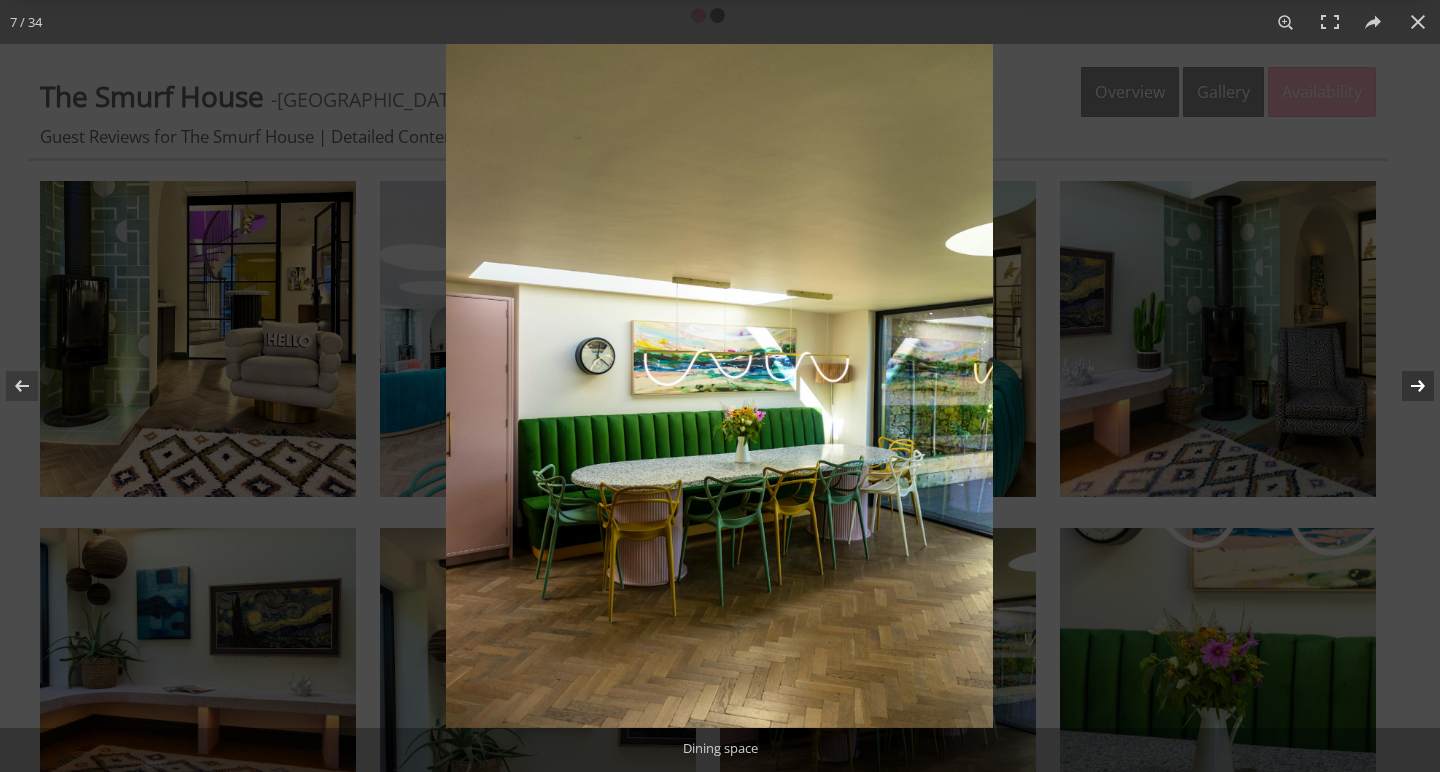 click at bounding box center [1405, 386] 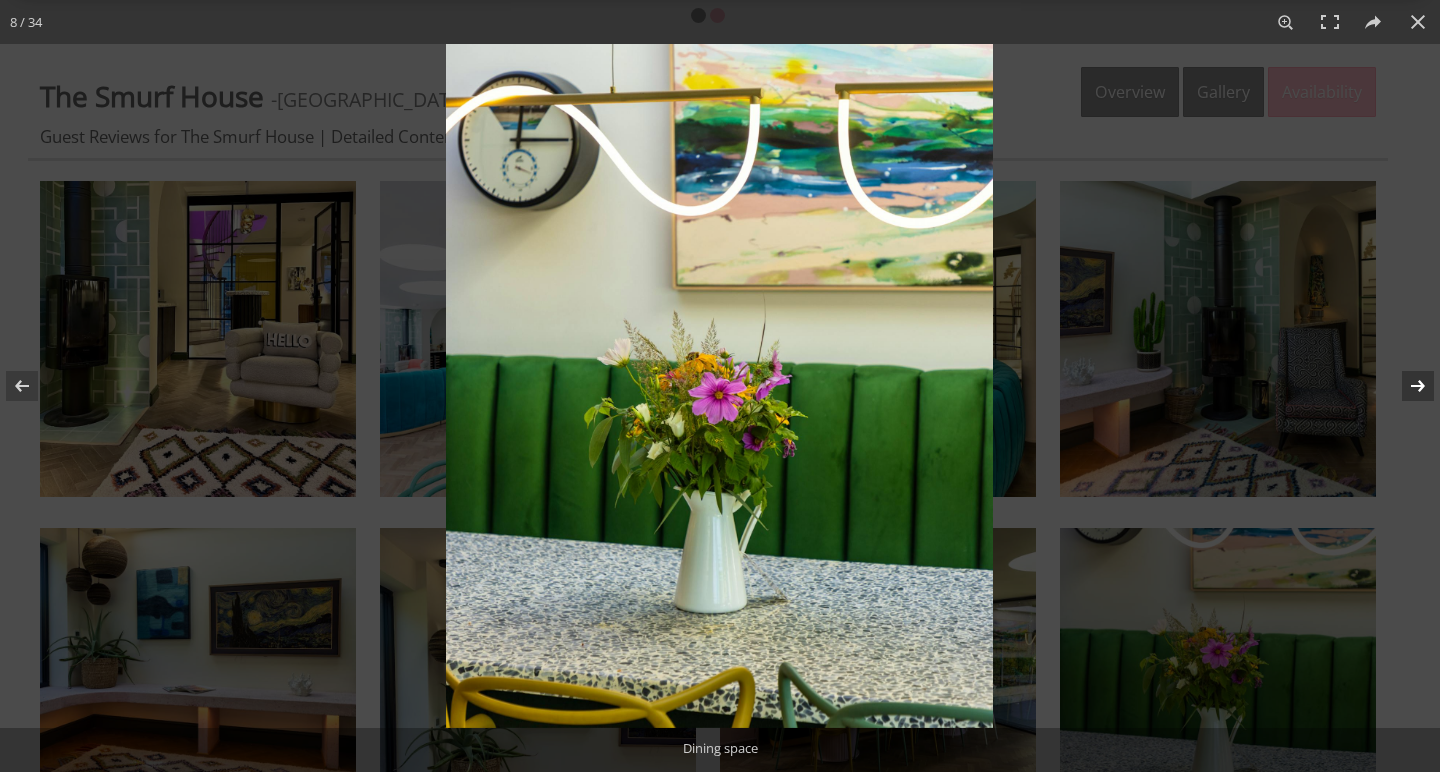 click at bounding box center (1405, 386) 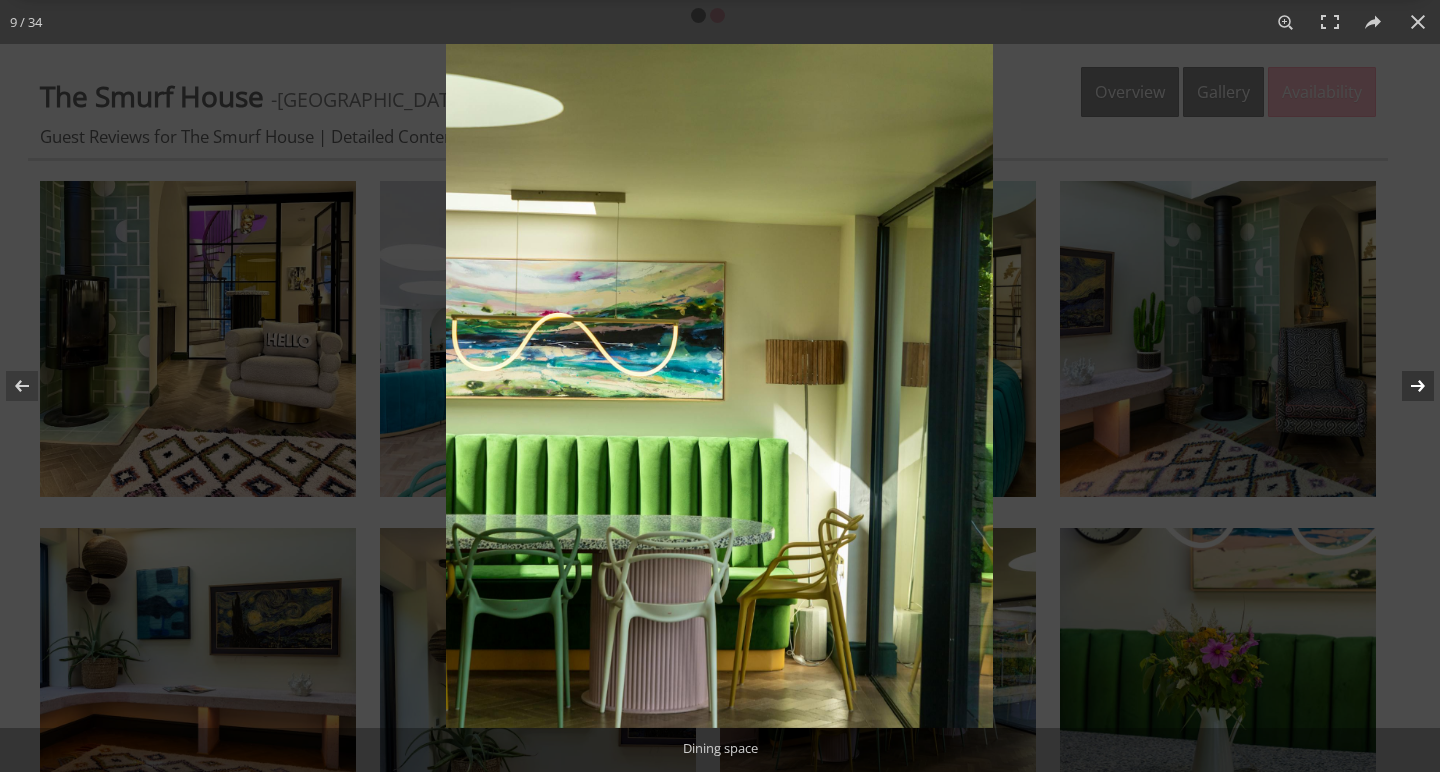 click at bounding box center [1405, 386] 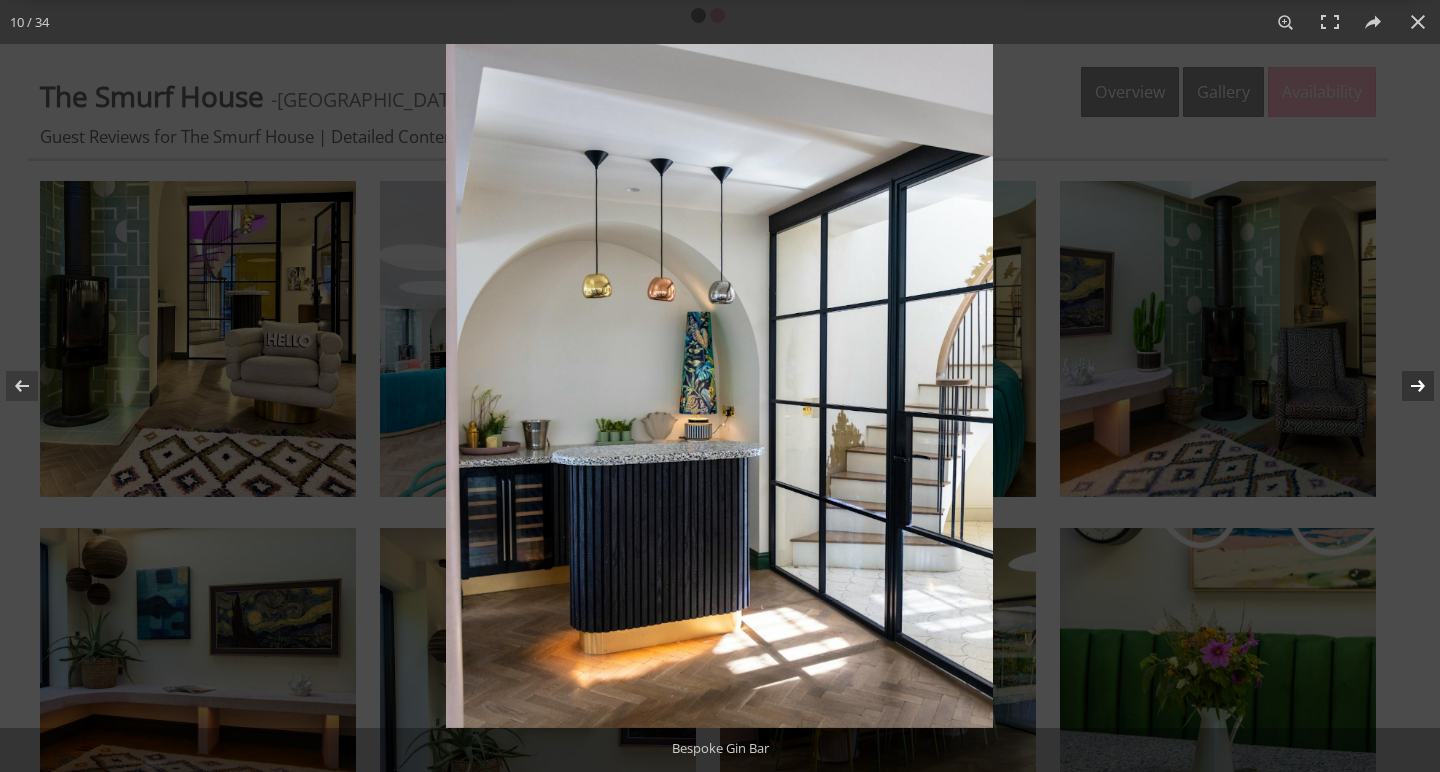 click at bounding box center [1405, 386] 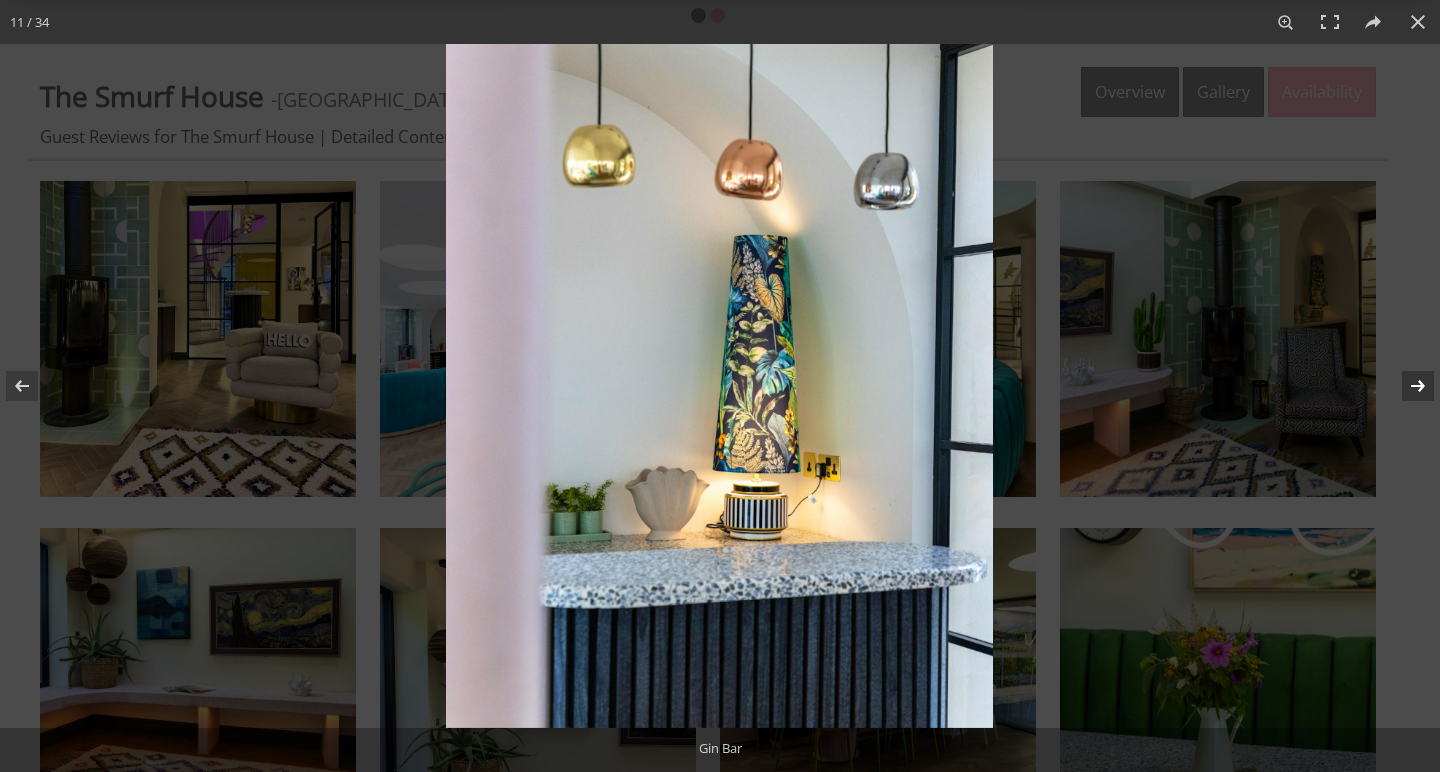 click at bounding box center [1405, 386] 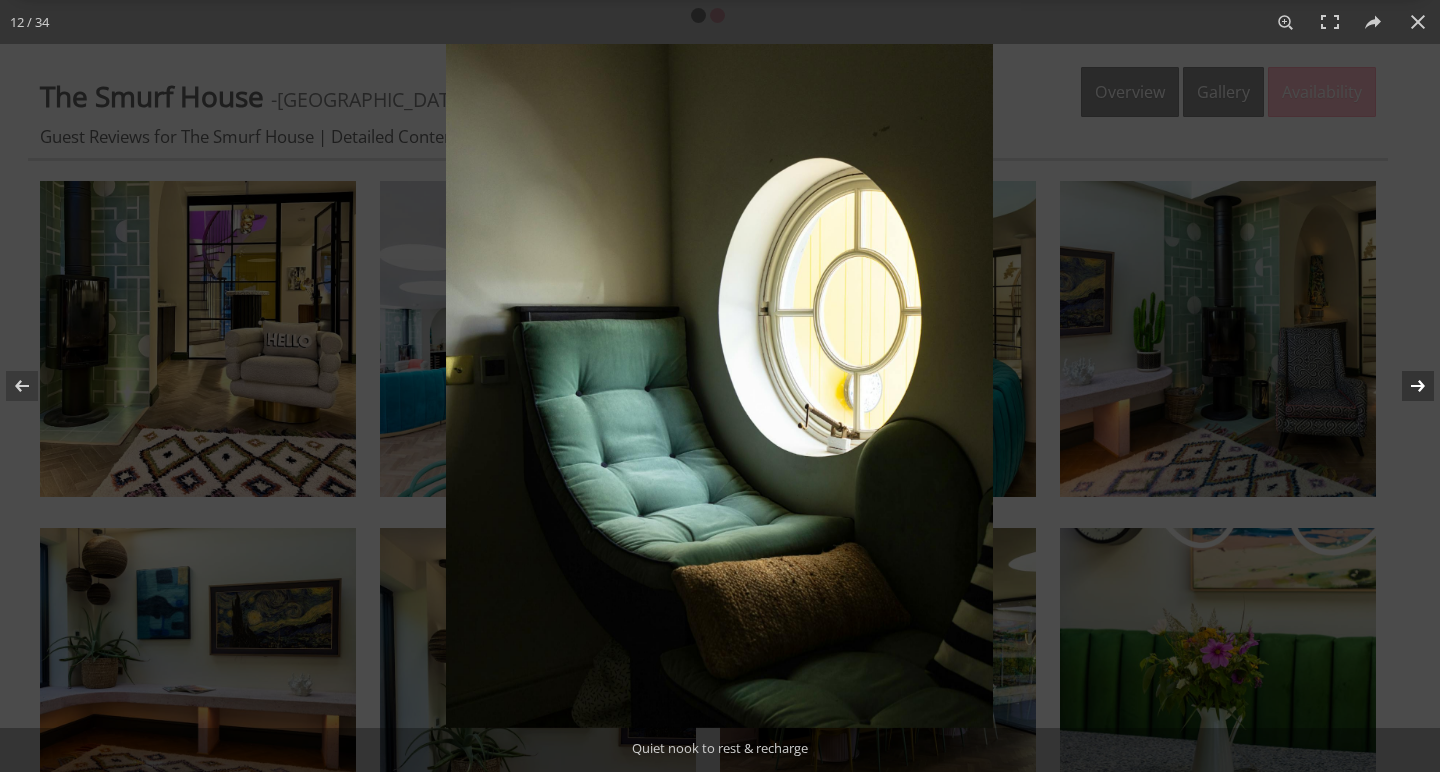 click at bounding box center (1405, 386) 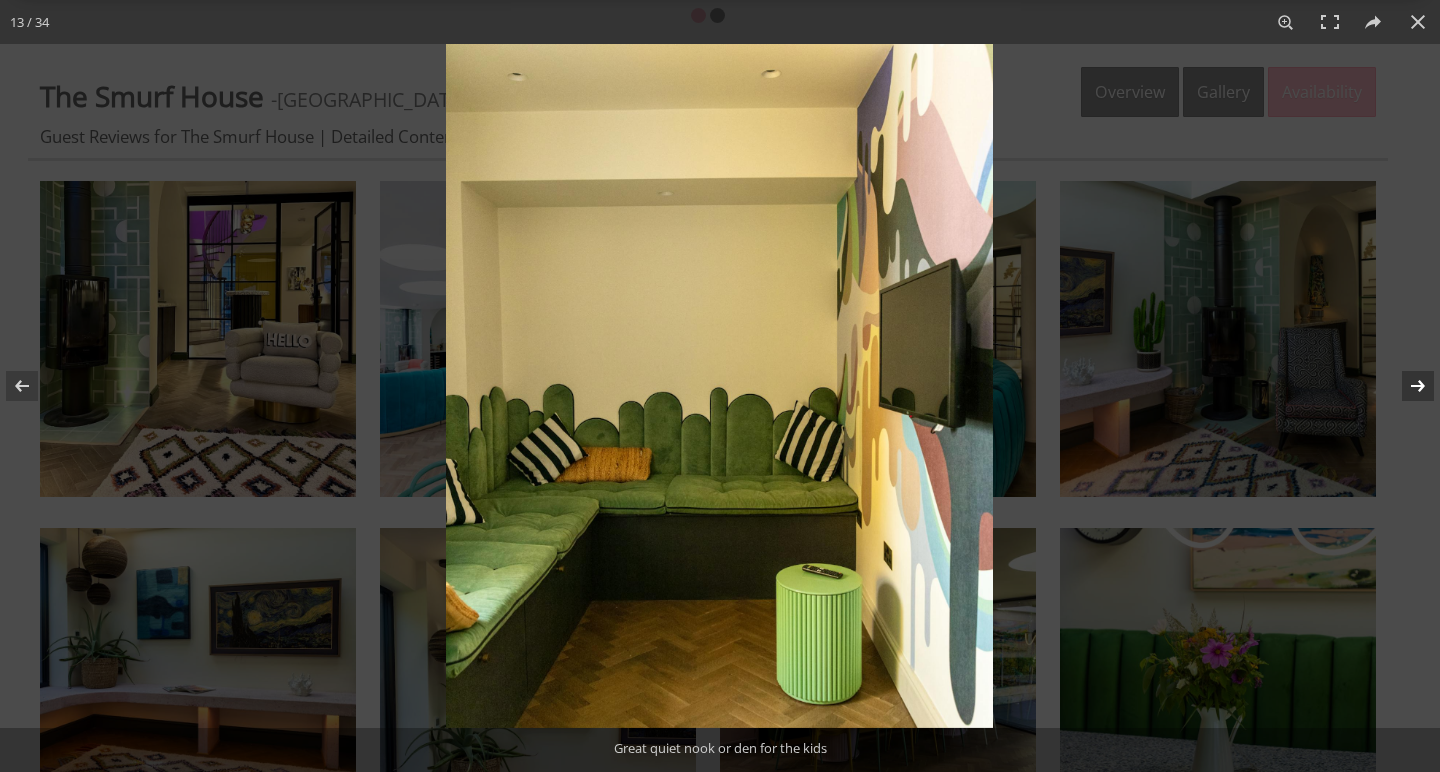 click at bounding box center [1405, 386] 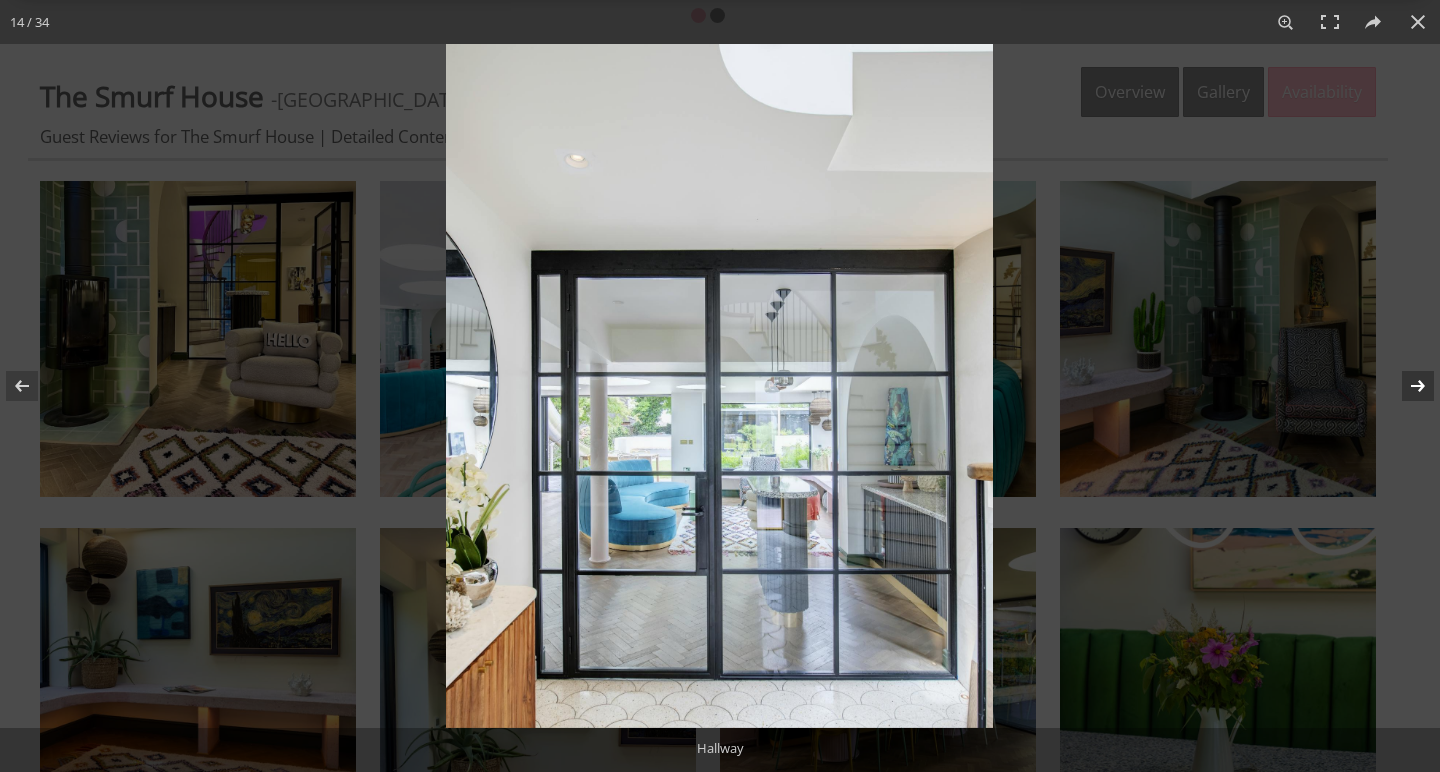 click at bounding box center [1405, 386] 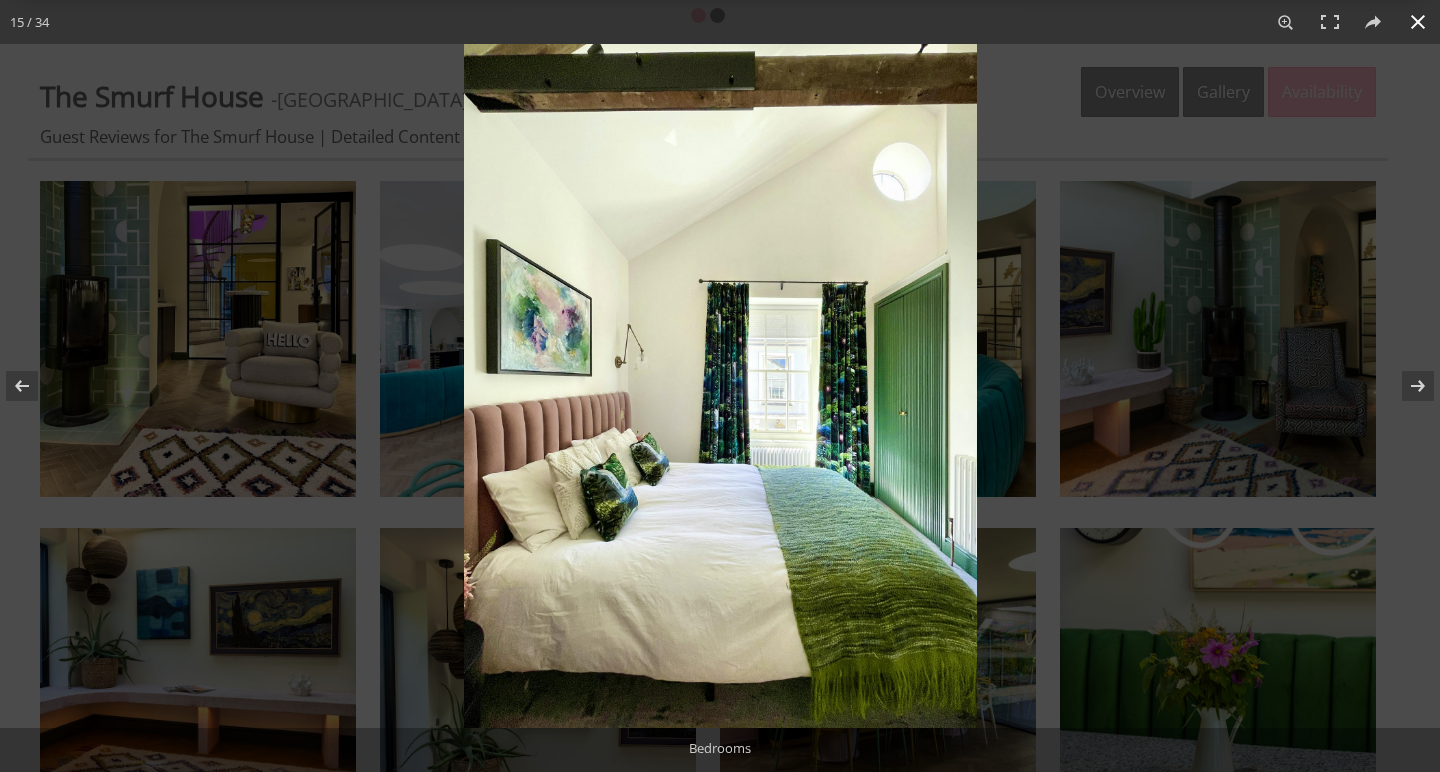 click at bounding box center [1418, 22] 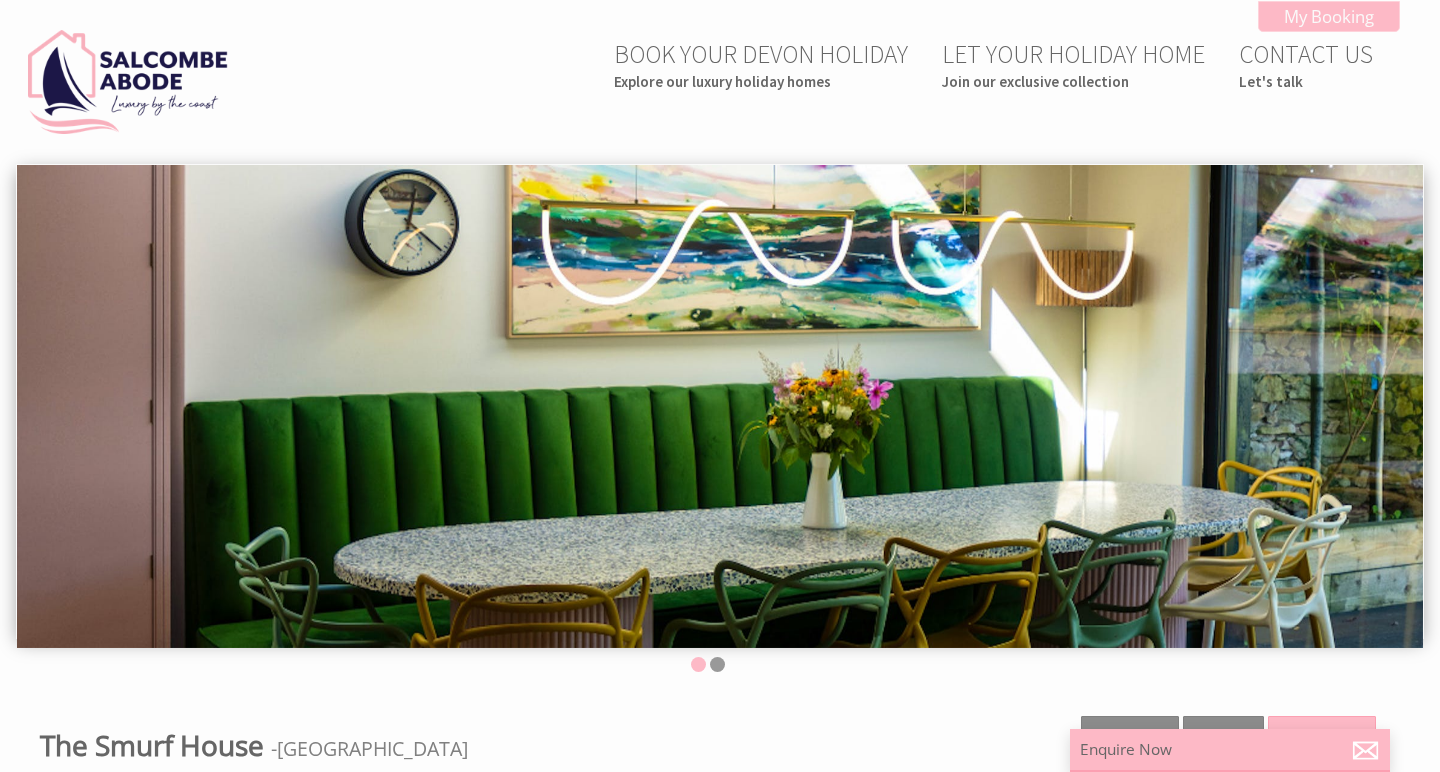 scroll, scrollTop: 0, scrollLeft: 0, axis: both 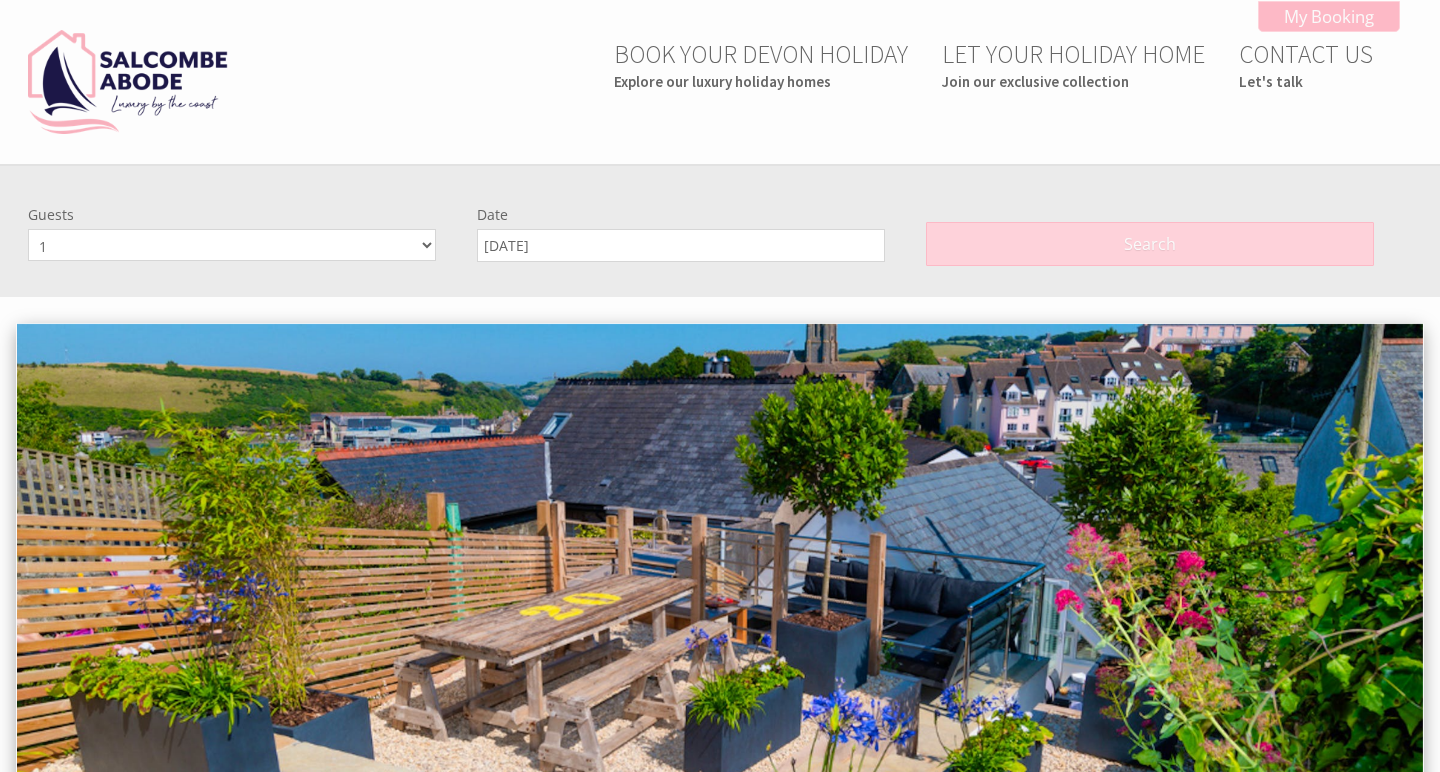 click on "Search" at bounding box center (1150, 244) 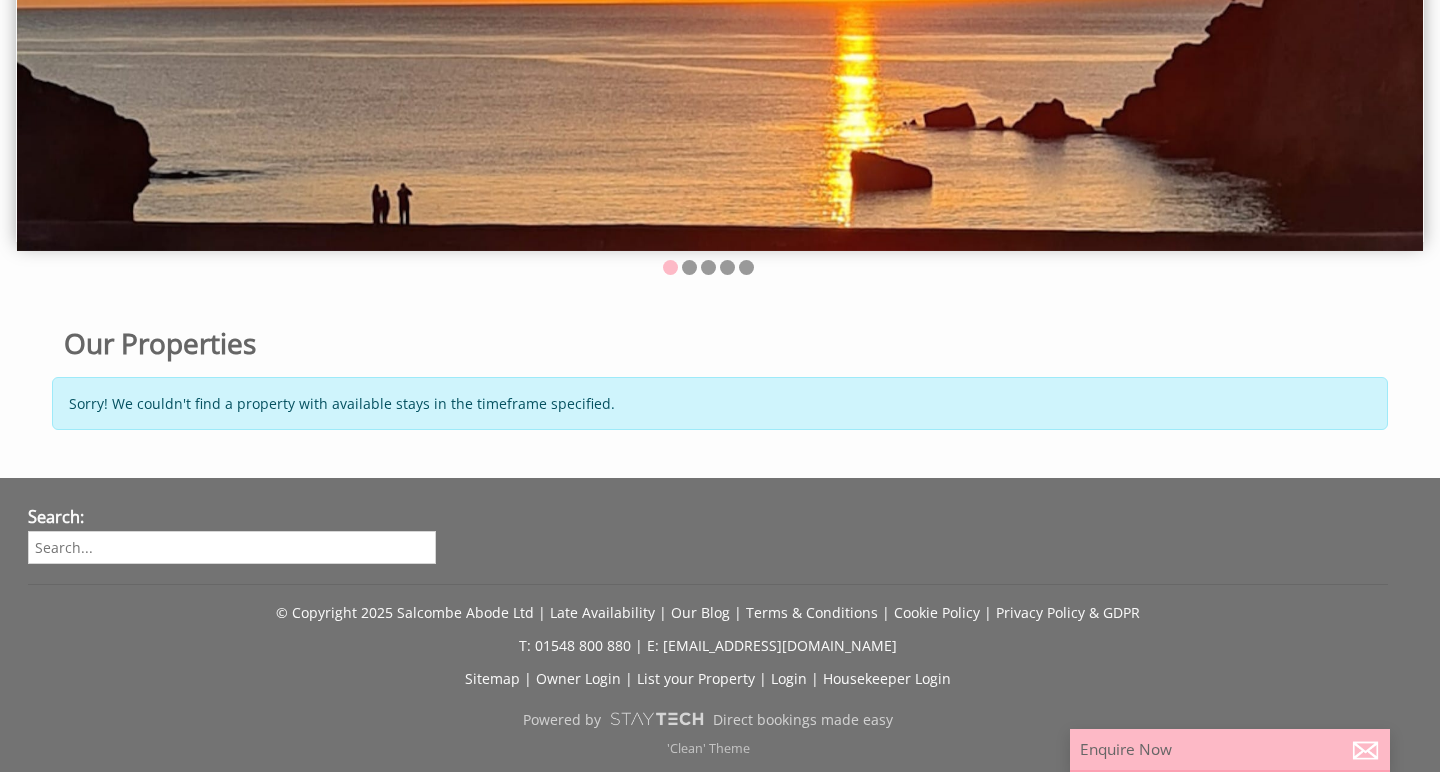 scroll, scrollTop: 398, scrollLeft: 0, axis: vertical 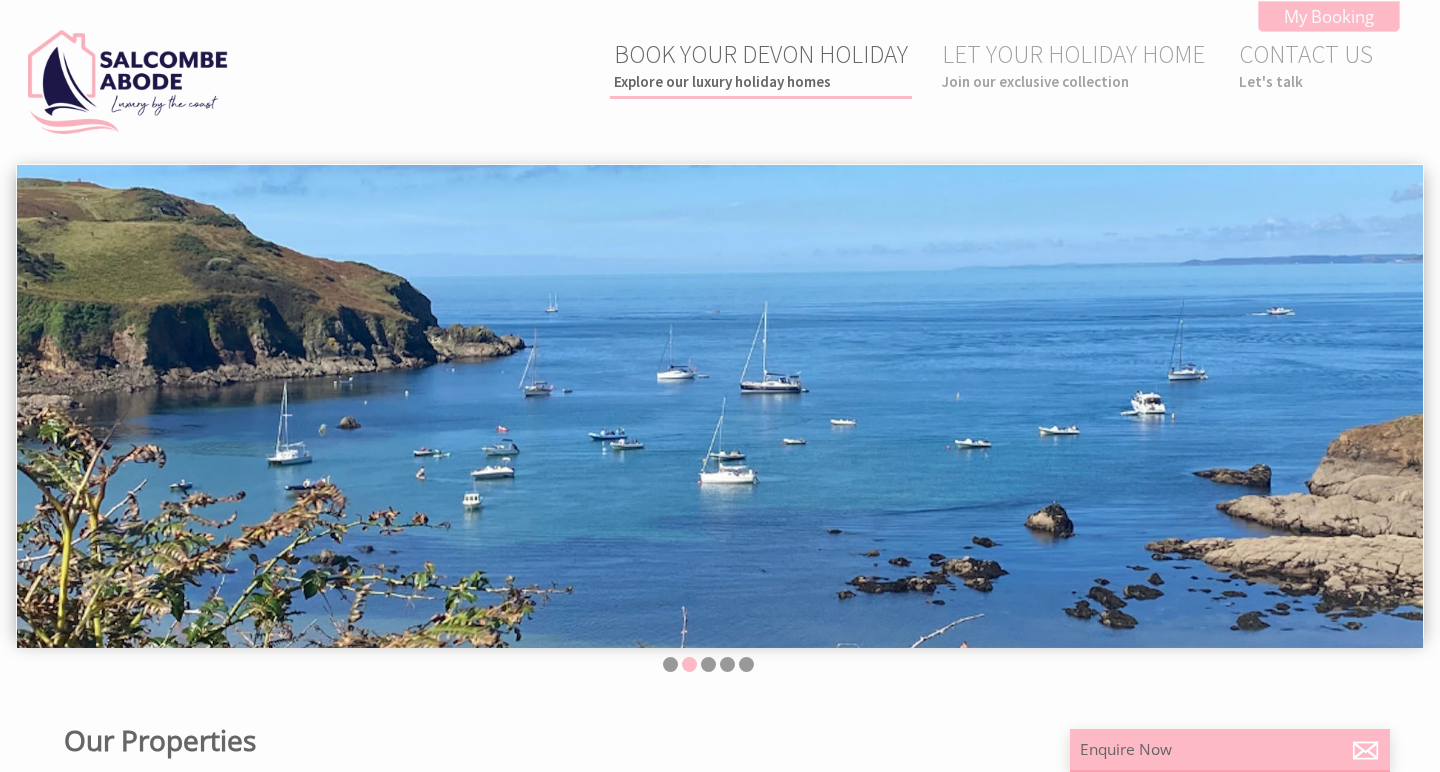 click on "BOOK YOUR DEVON HOLIDAY  Explore our  luxury holiday homes" at bounding box center (761, 64) 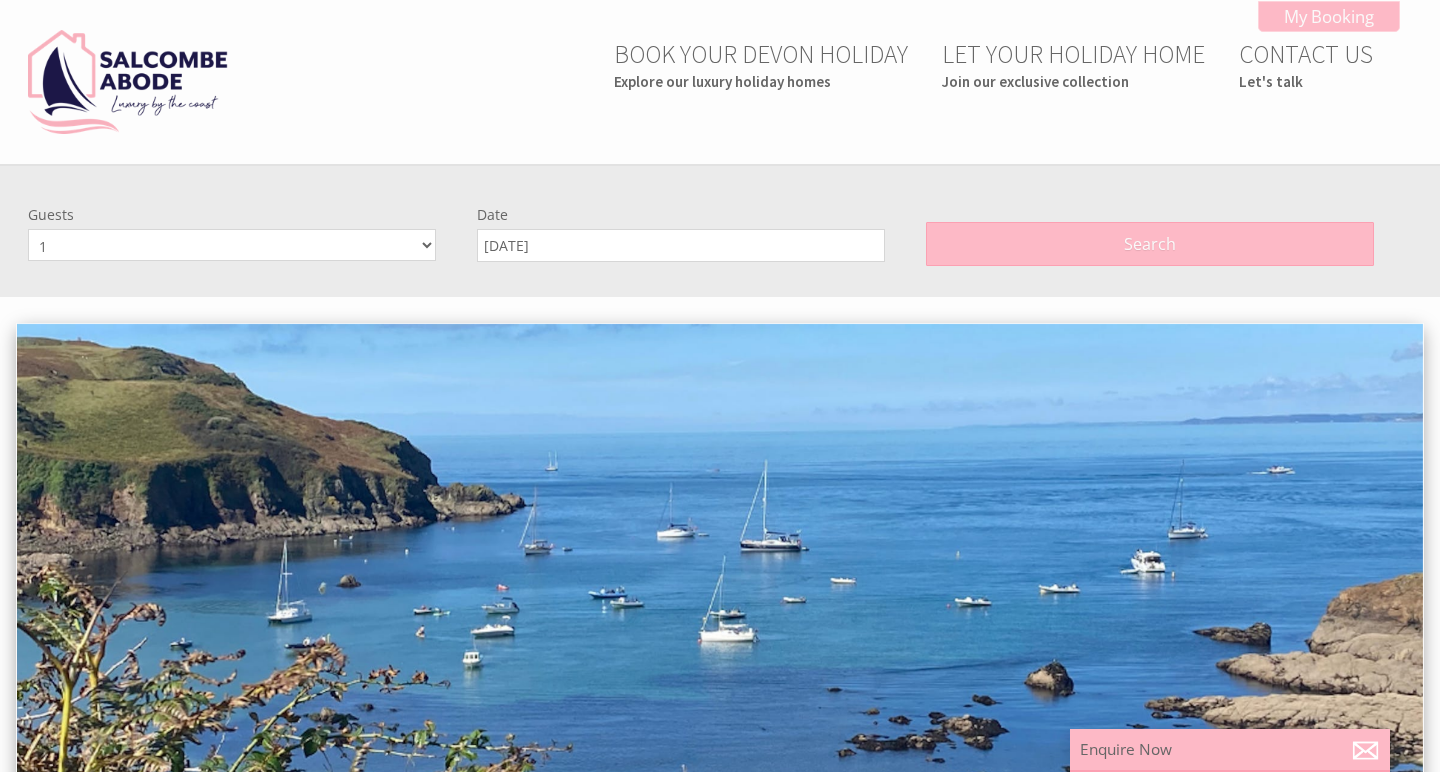 scroll, scrollTop: 0, scrollLeft: 0, axis: both 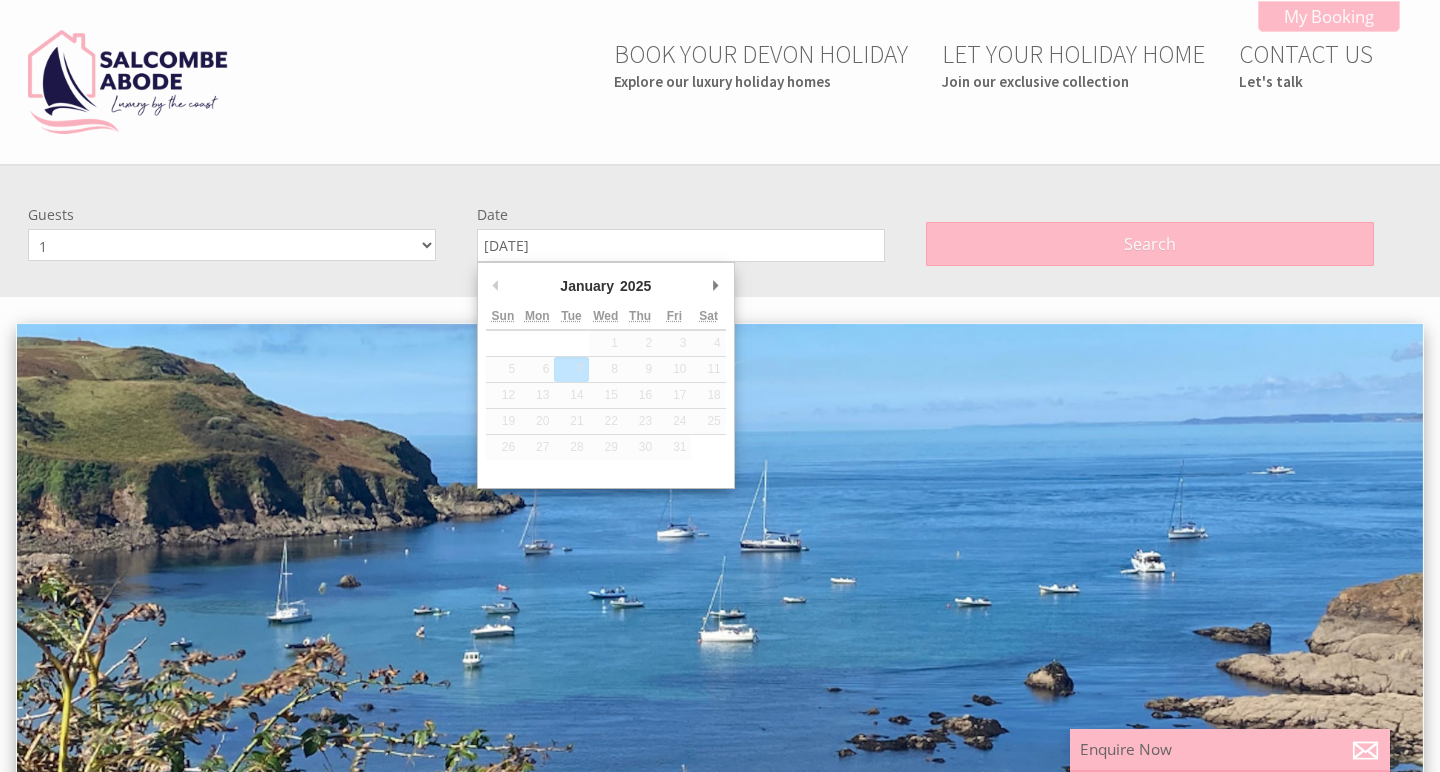 click on "10" at bounding box center (674, 369) 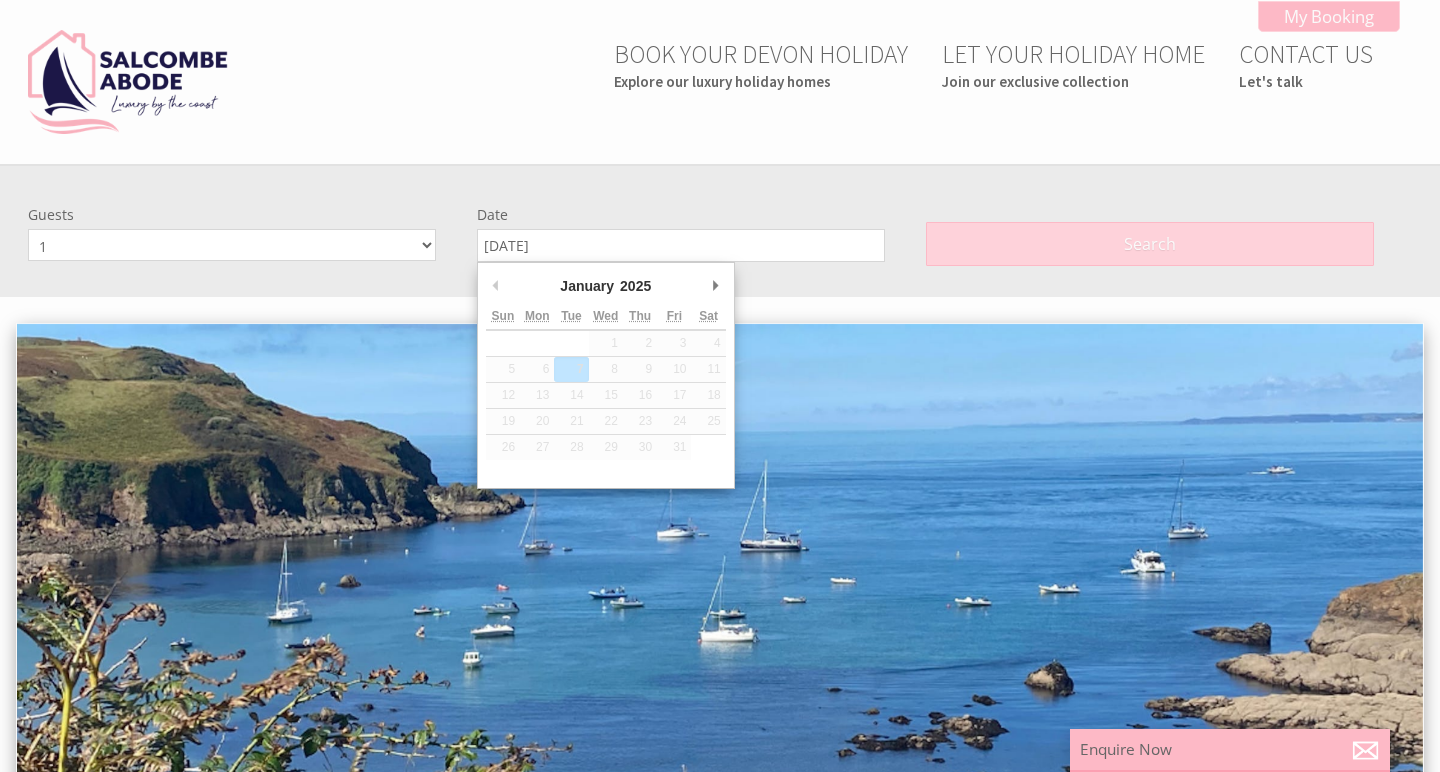 click on "Search" at bounding box center [1150, 244] 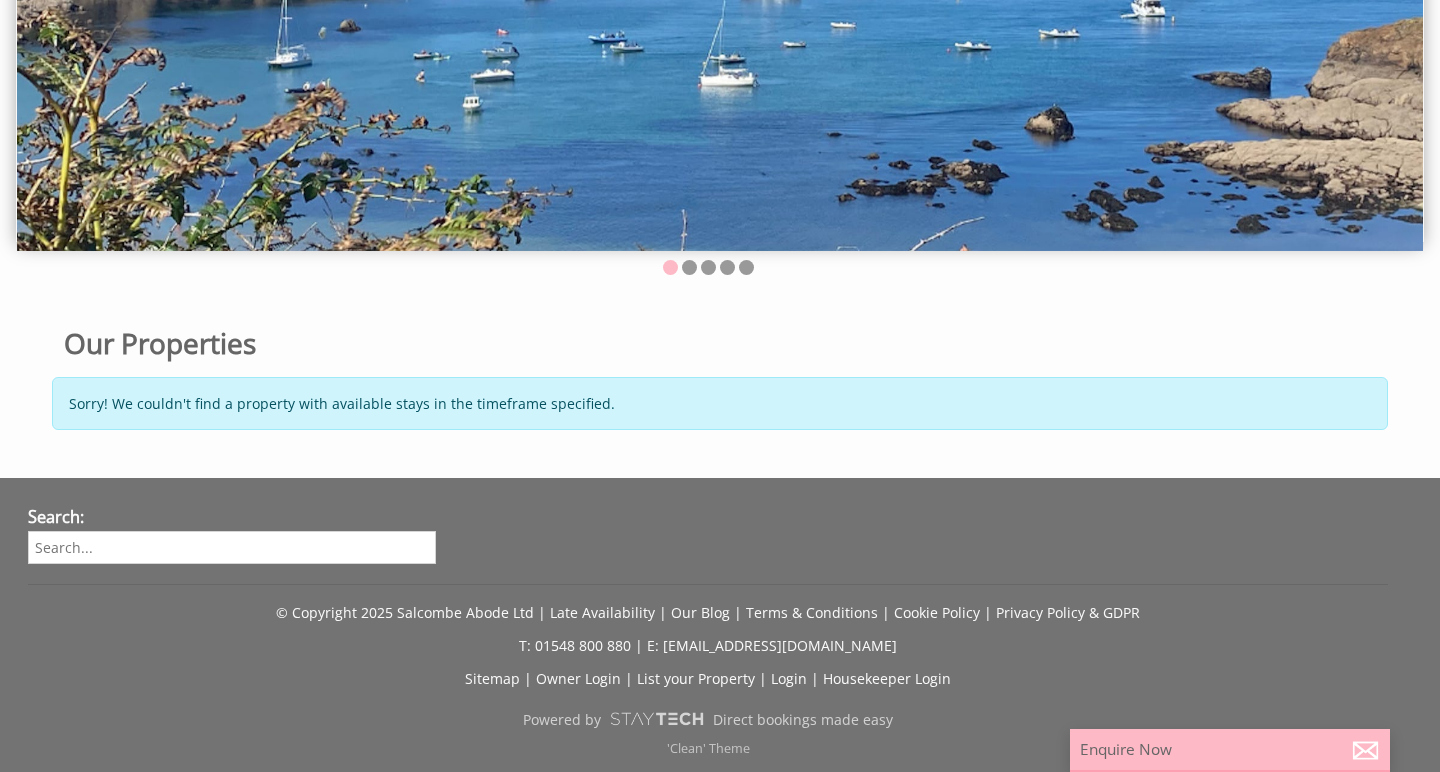 scroll, scrollTop: 398, scrollLeft: 0, axis: vertical 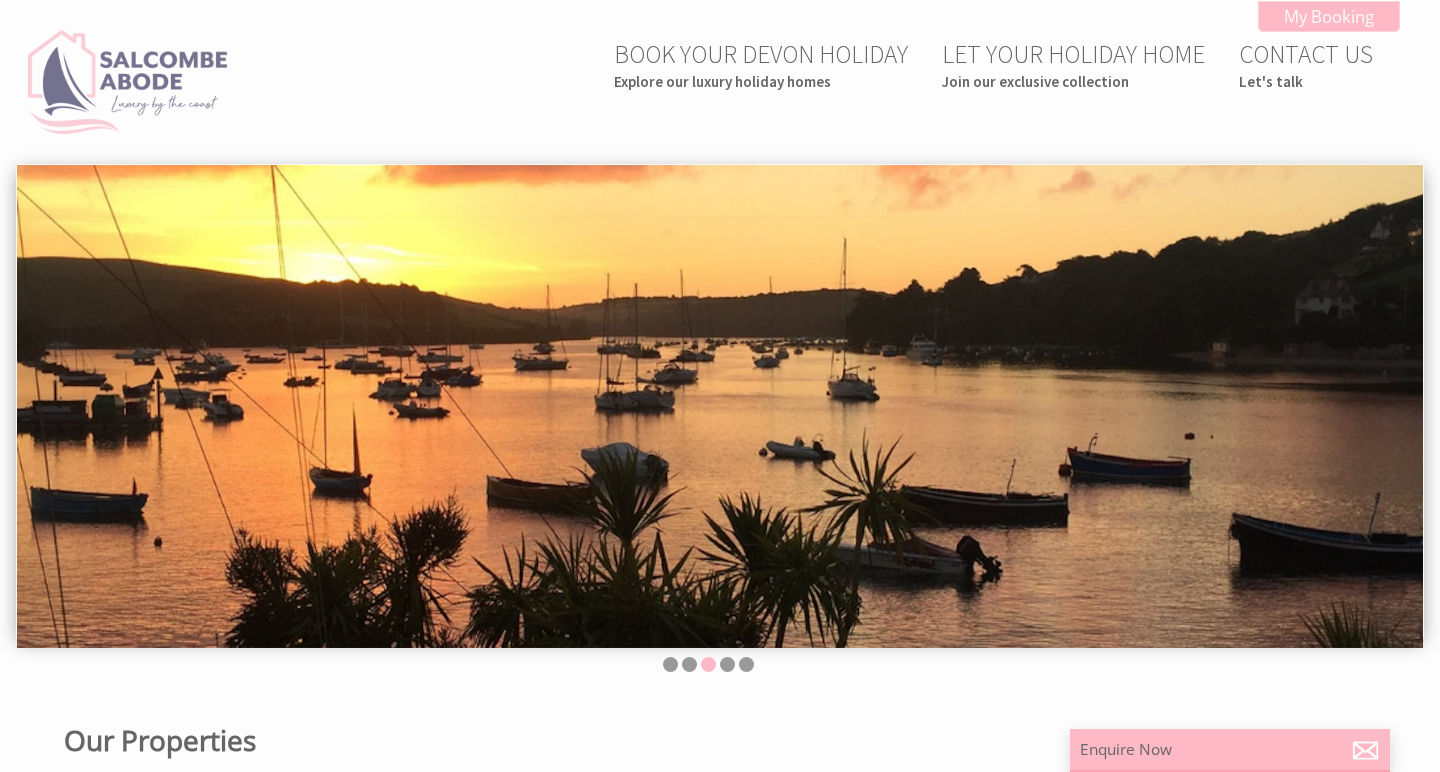 click at bounding box center (128, 82) 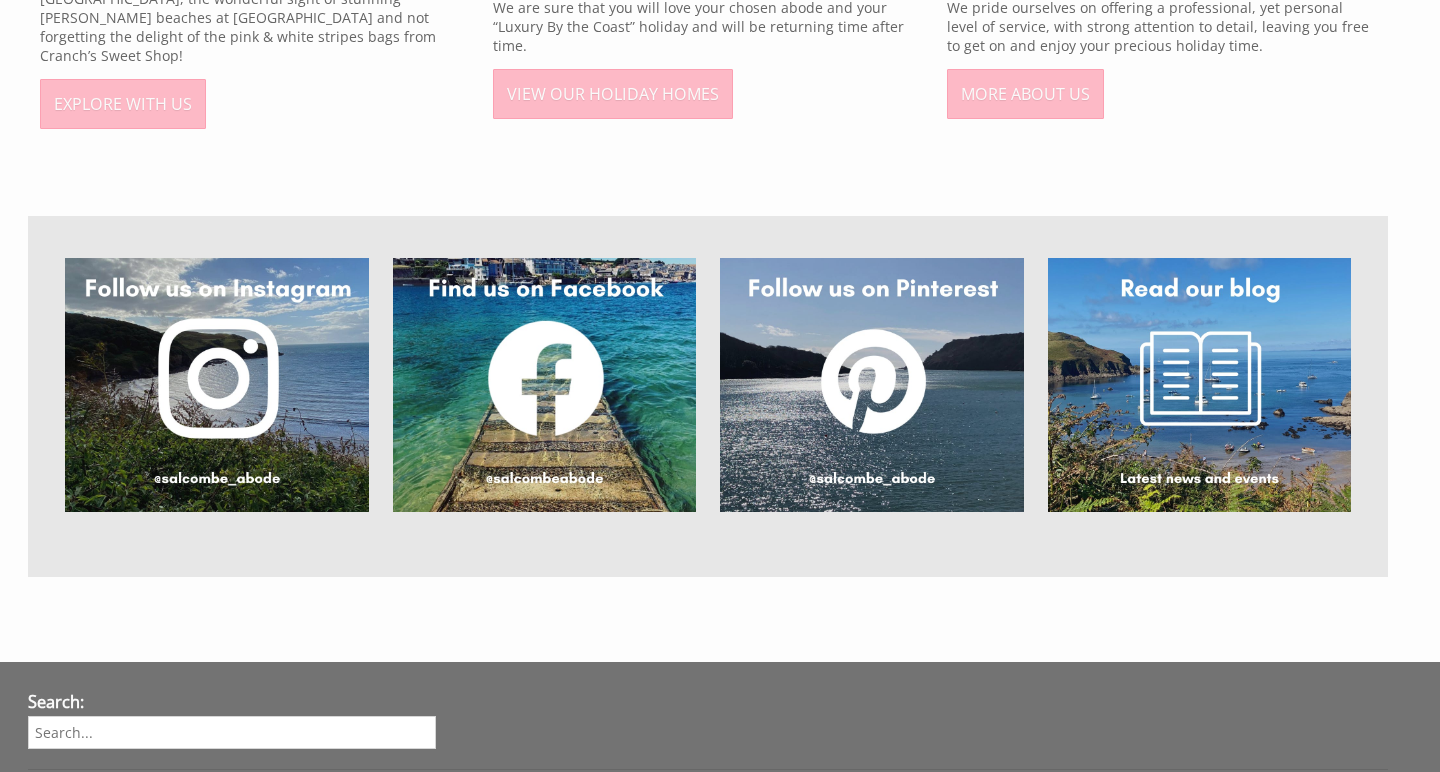 scroll, scrollTop: 1441, scrollLeft: 0, axis: vertical 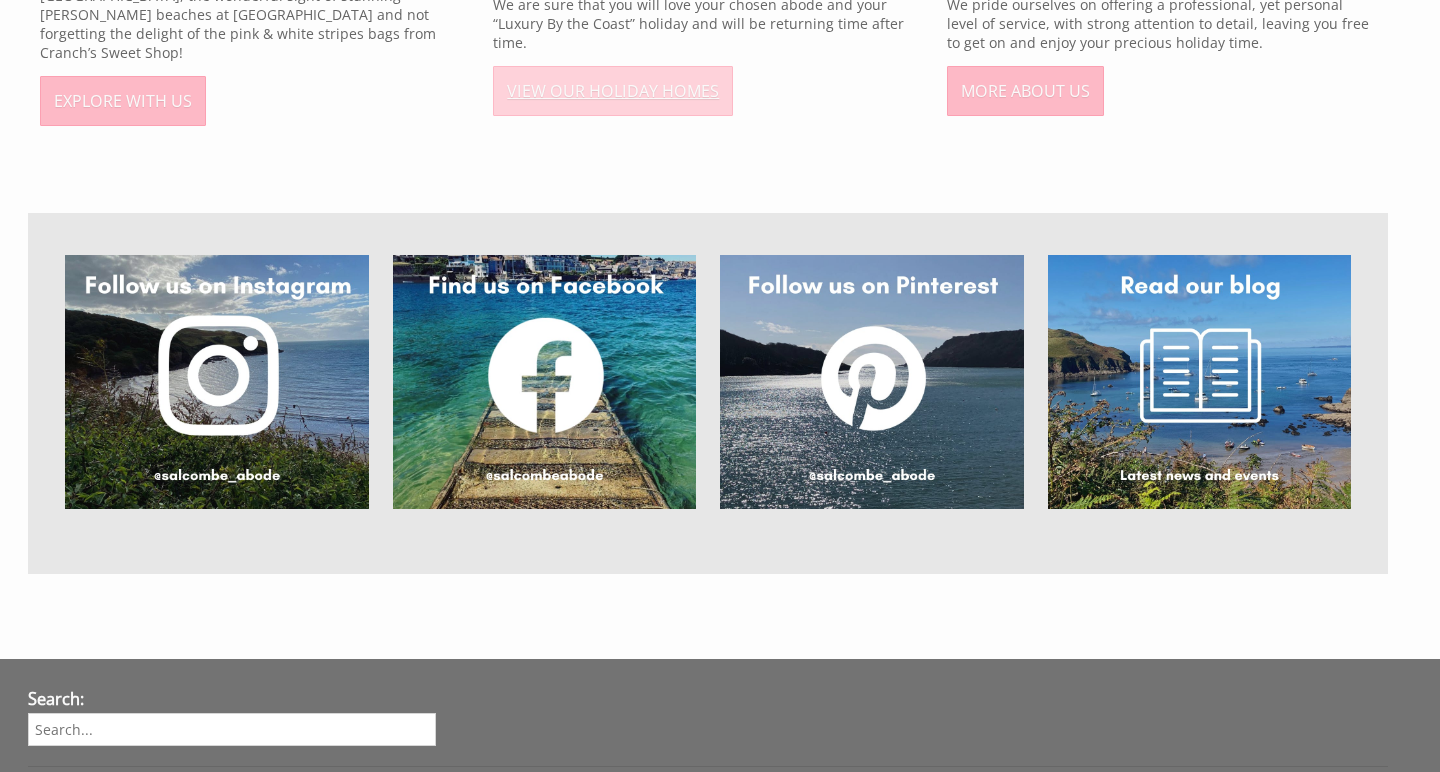 click on "VIEW OUR HOLIDAY HOMES" at bounding box center [613, 91] 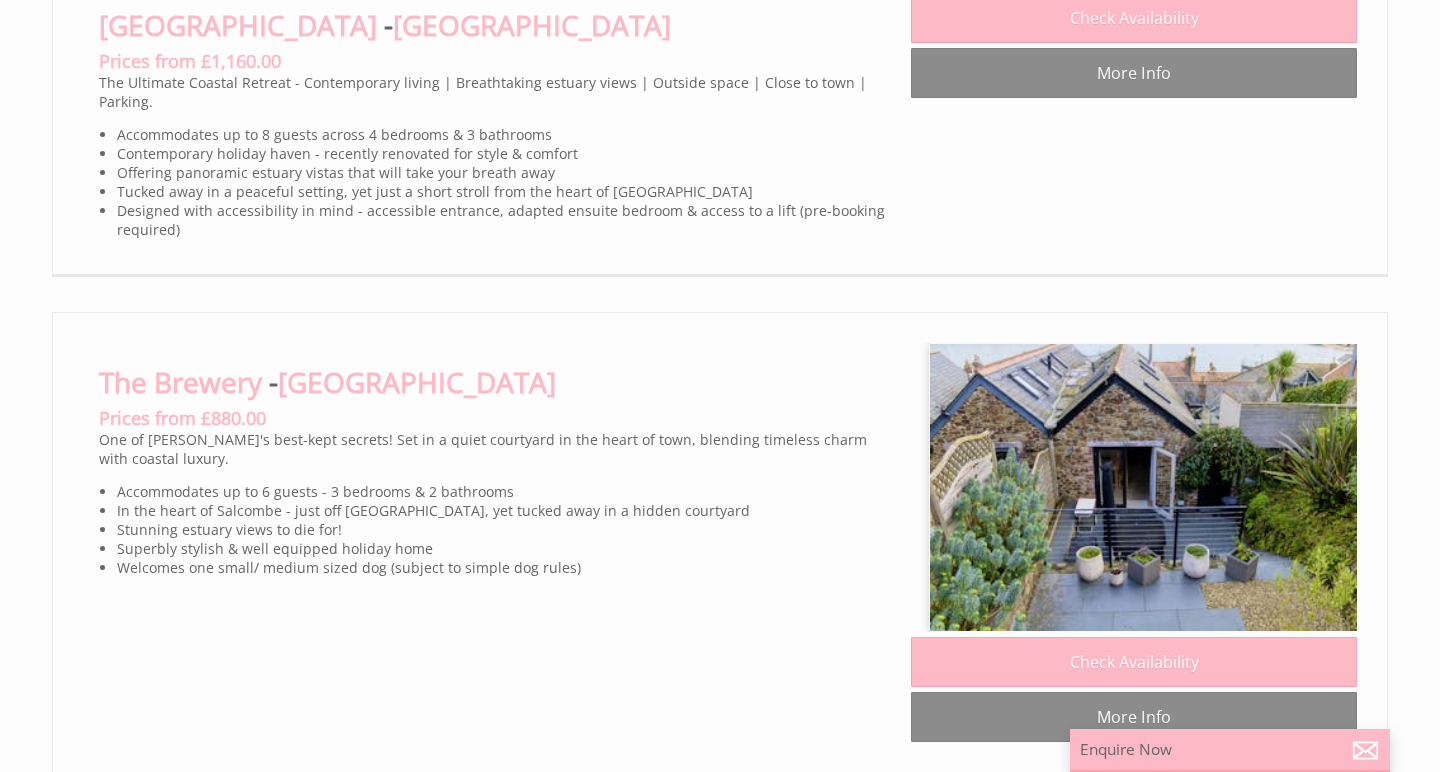scroll, scrollTop: 0, scrollLeft: 0, axis: both 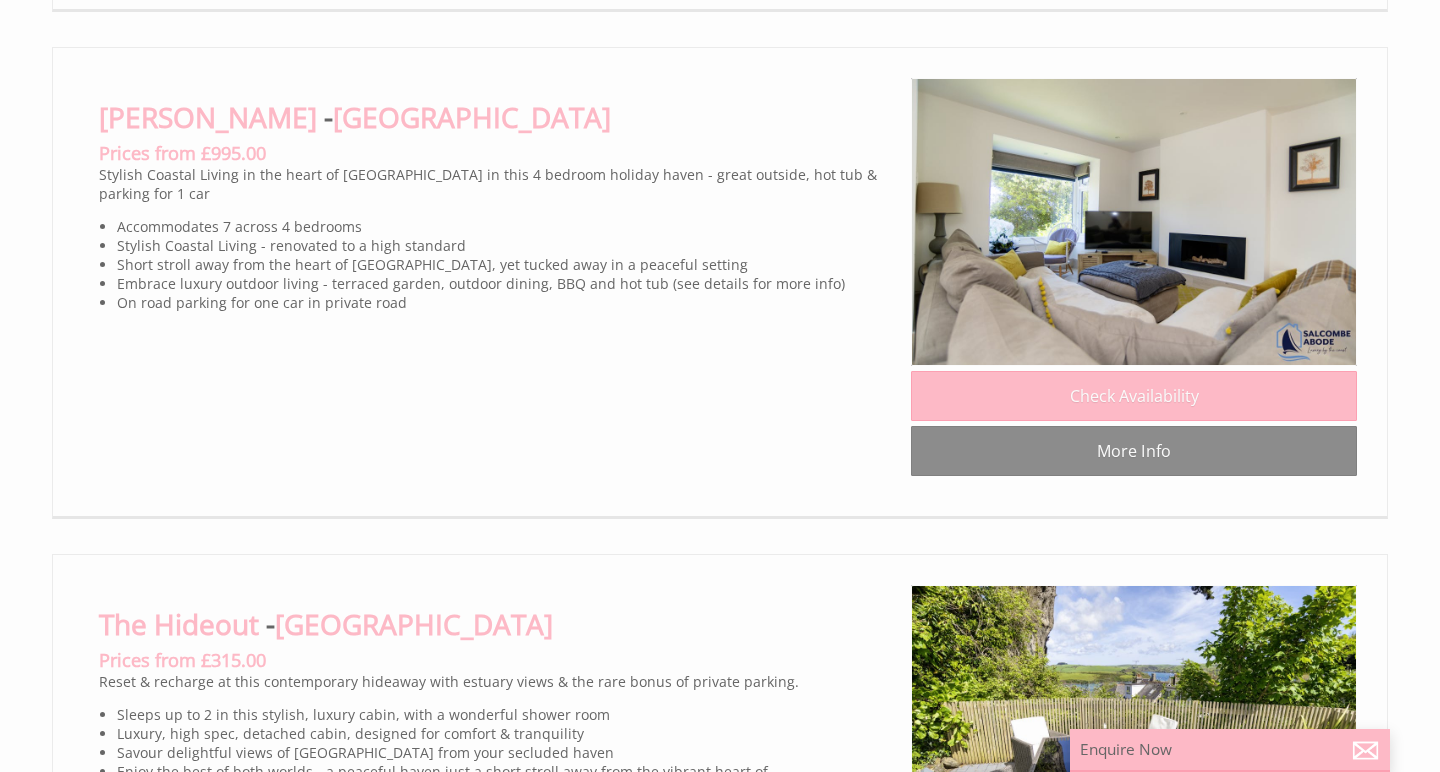 click on "More Info" at bounding box center (1134, -211) 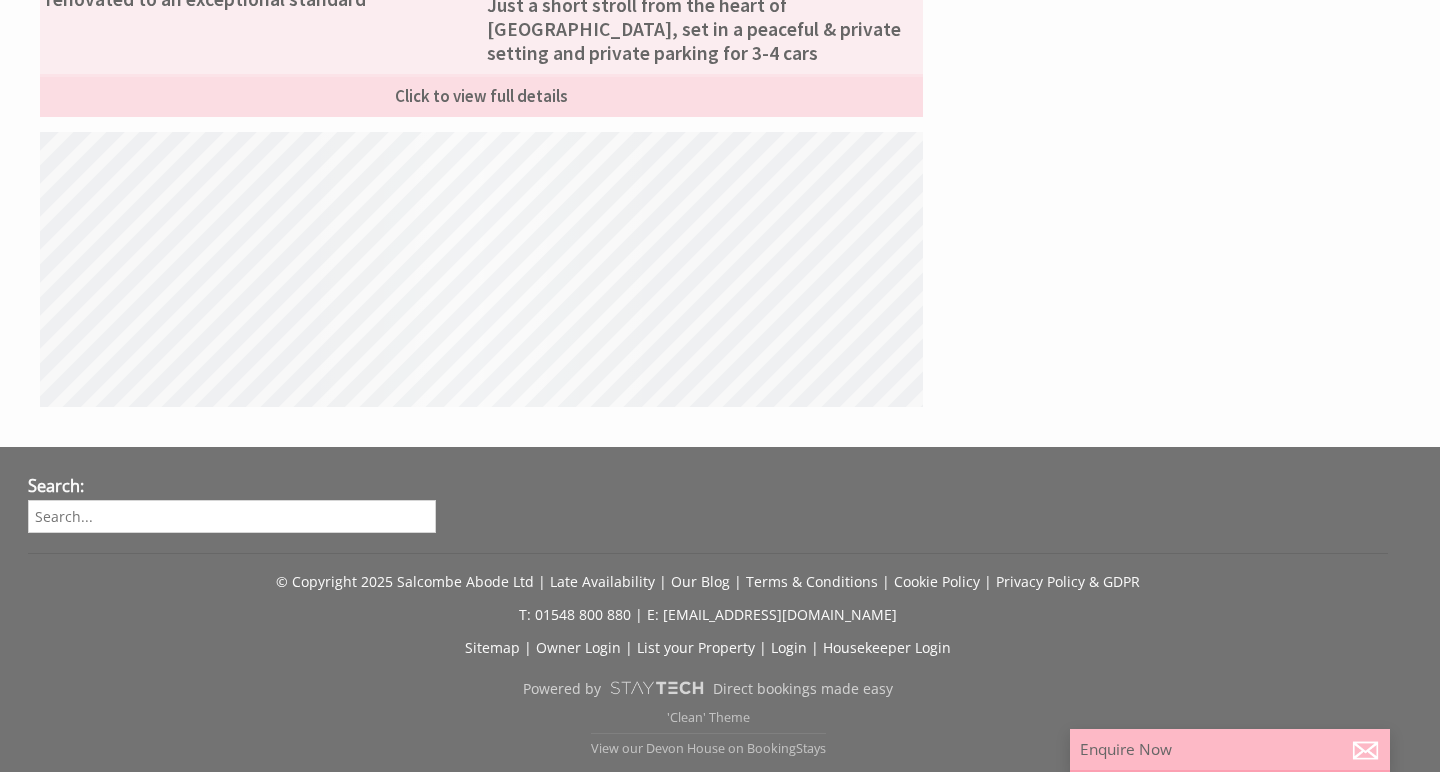 scroll, scrollTop: 0, scrollLeft: 0, axis: both 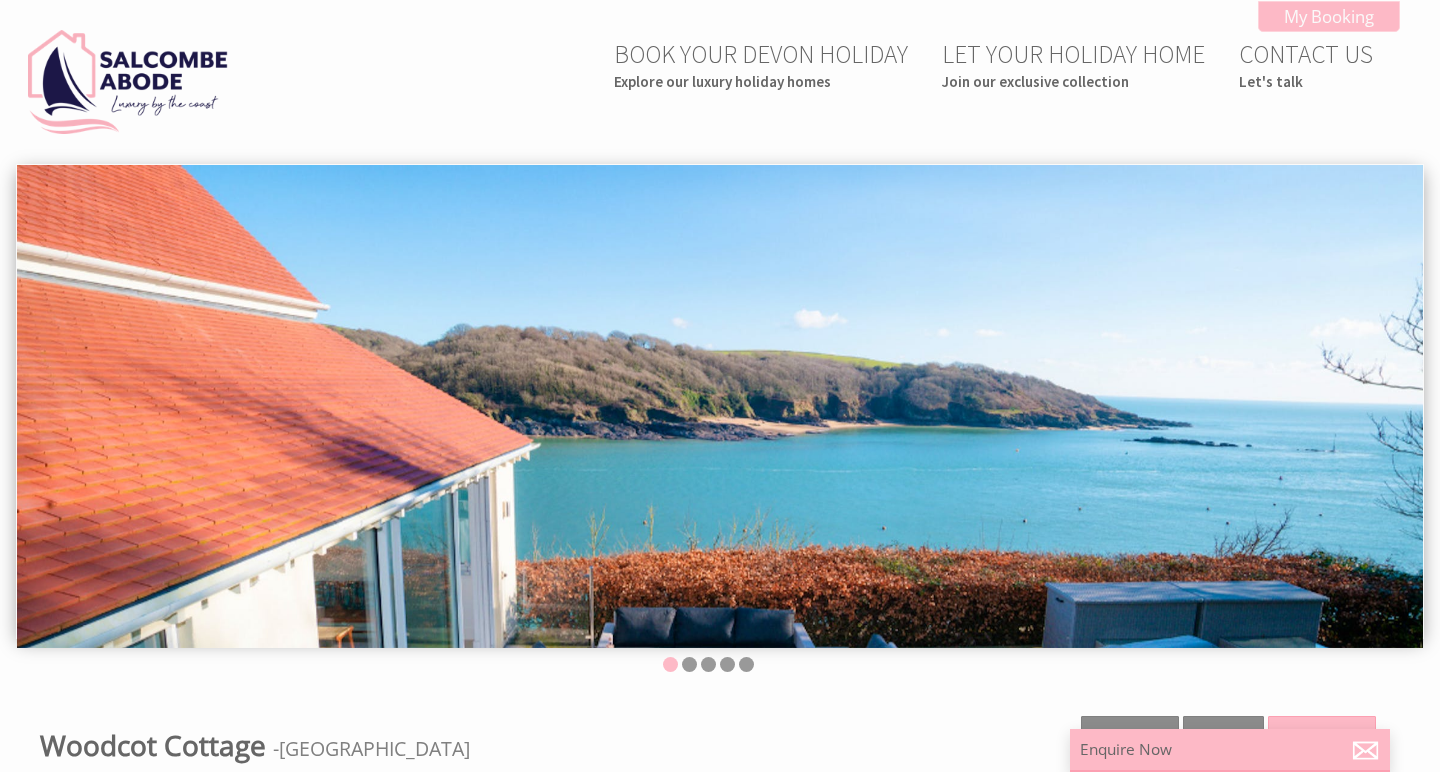 click at bounding box center [720, 406] 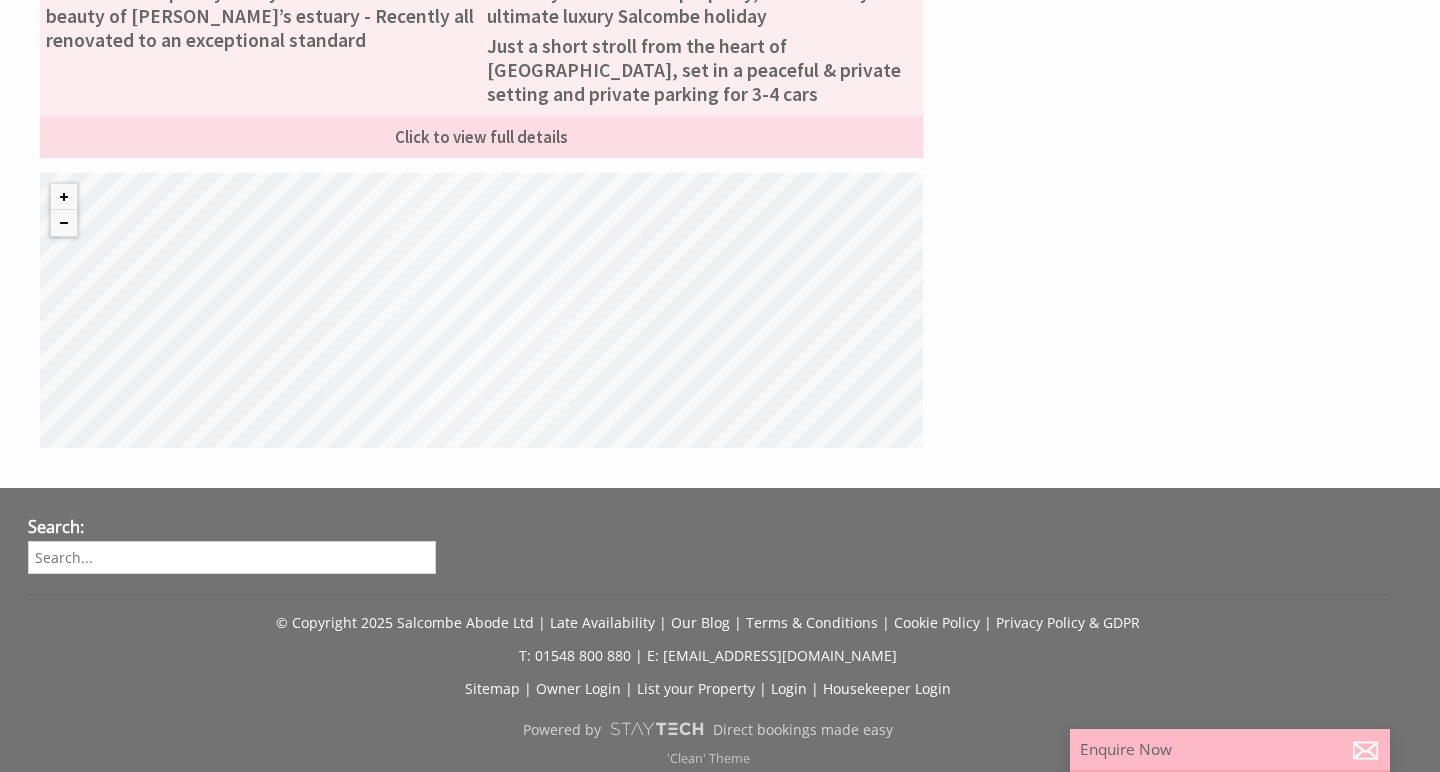 scroll, scrollTop: 1325, scrollLeft: 0, axis: vertical 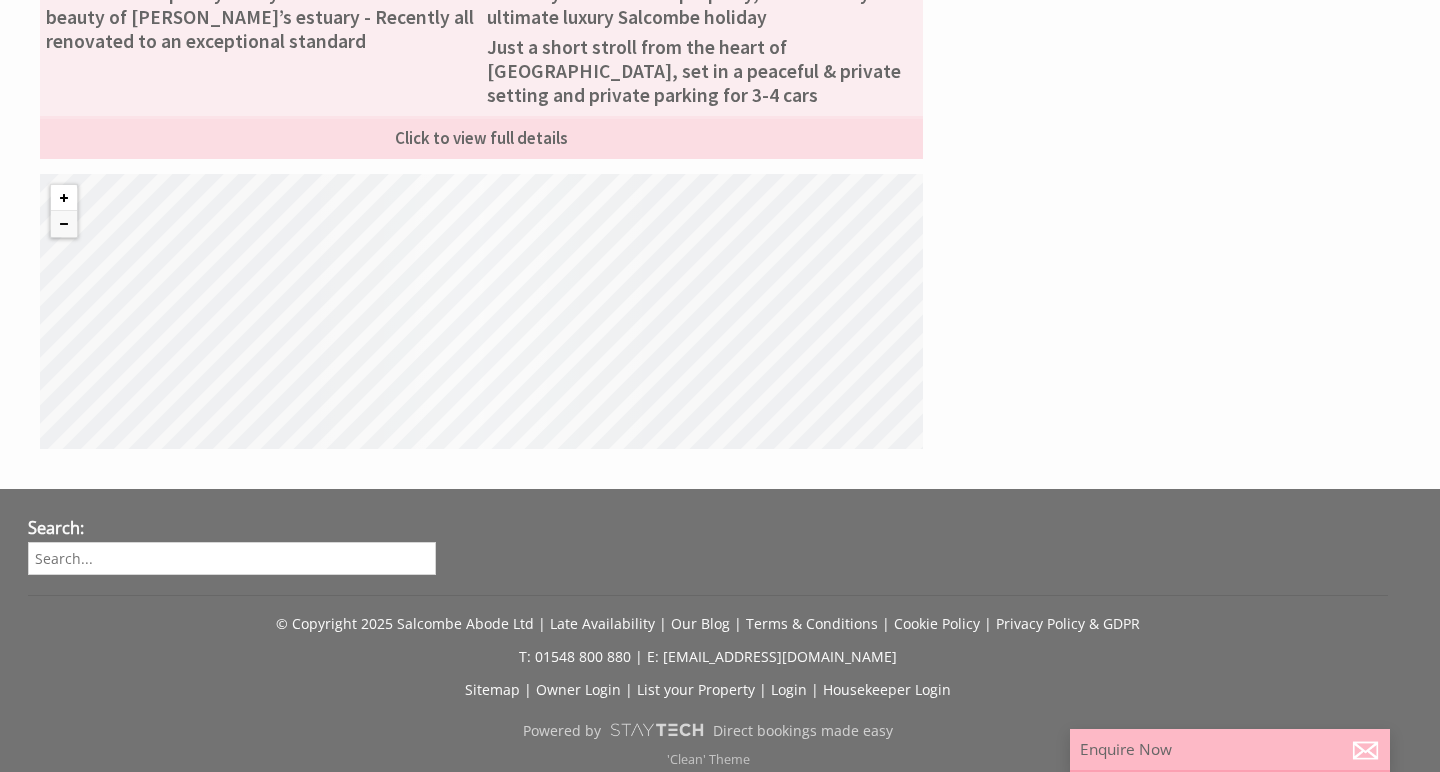 click at bounding box center (64, 198) 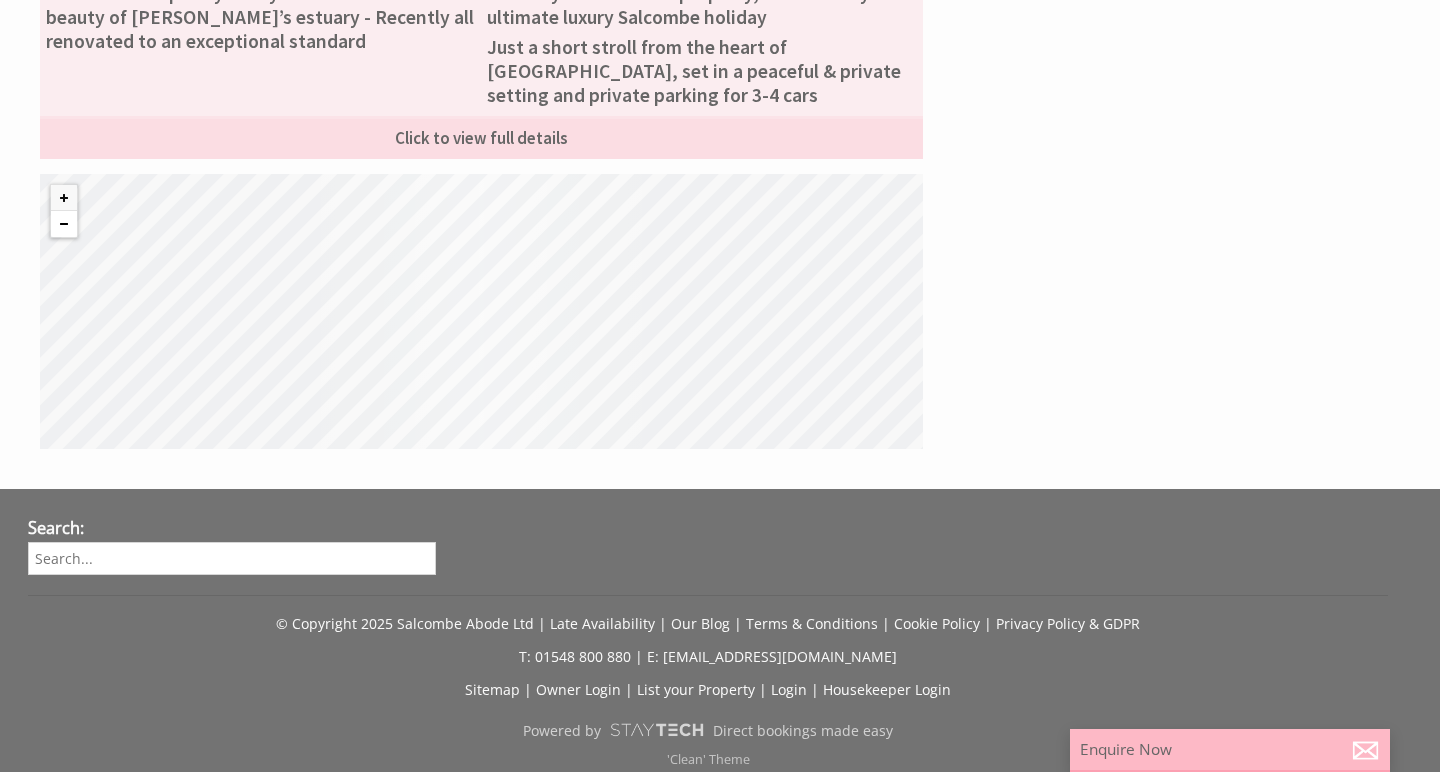 click at bounding box center [64, 224] 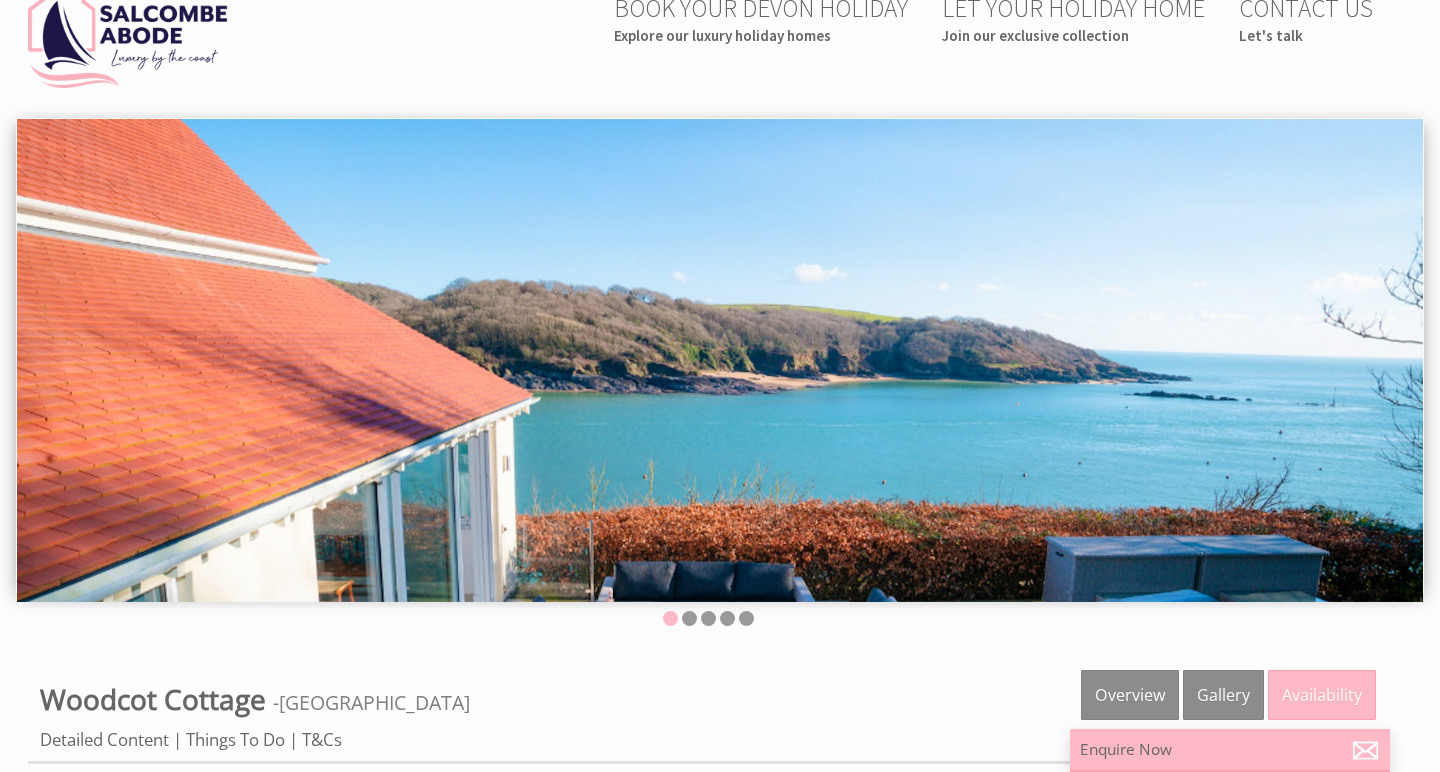 scroll, scrollTop: 45, scrollLeft: 0, axis: vertical 